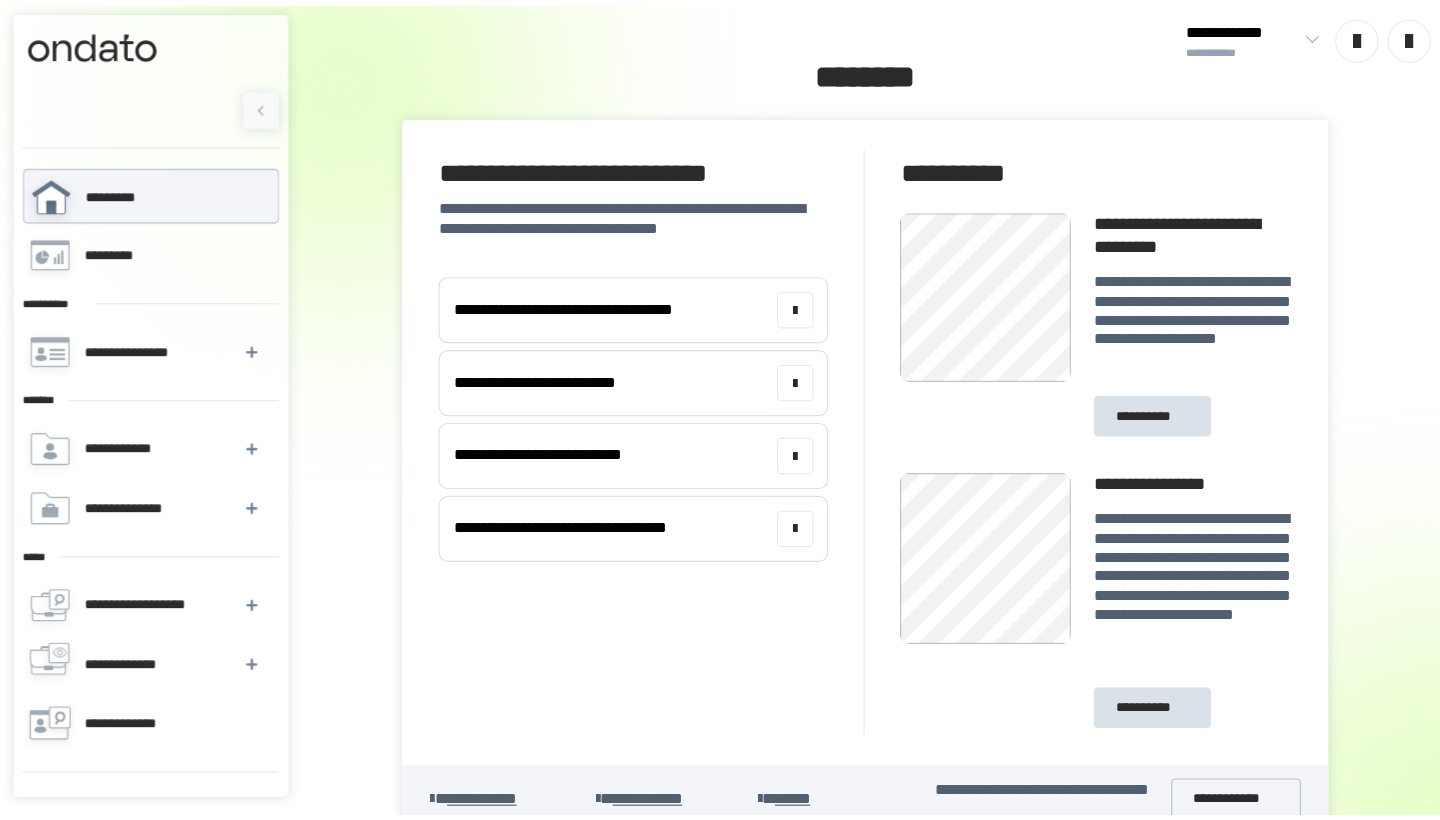 scroll, scrollTop: 0, scrollLeft: 0, axis: both 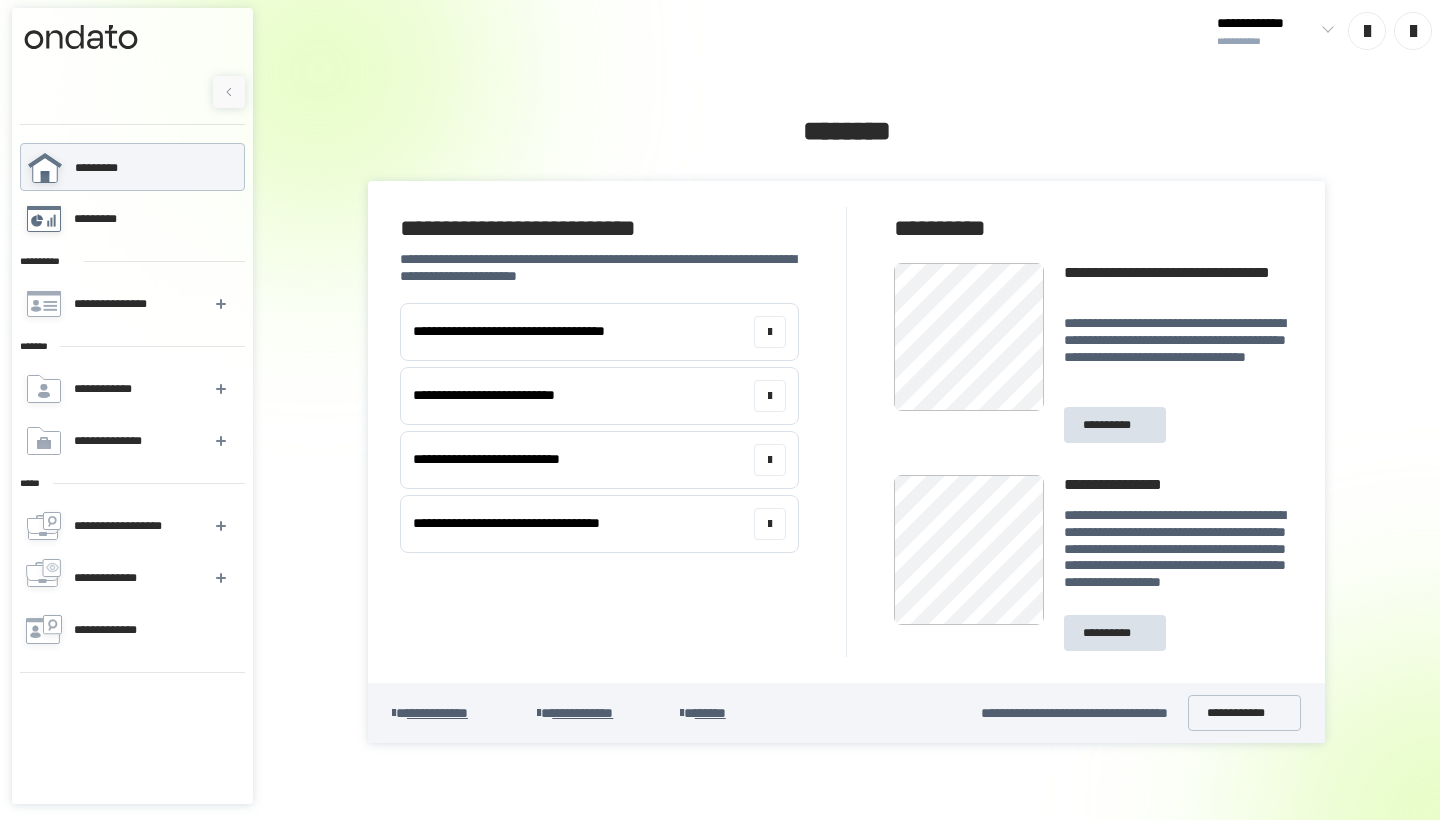 click on "*********" at bounding box center [105, 219] 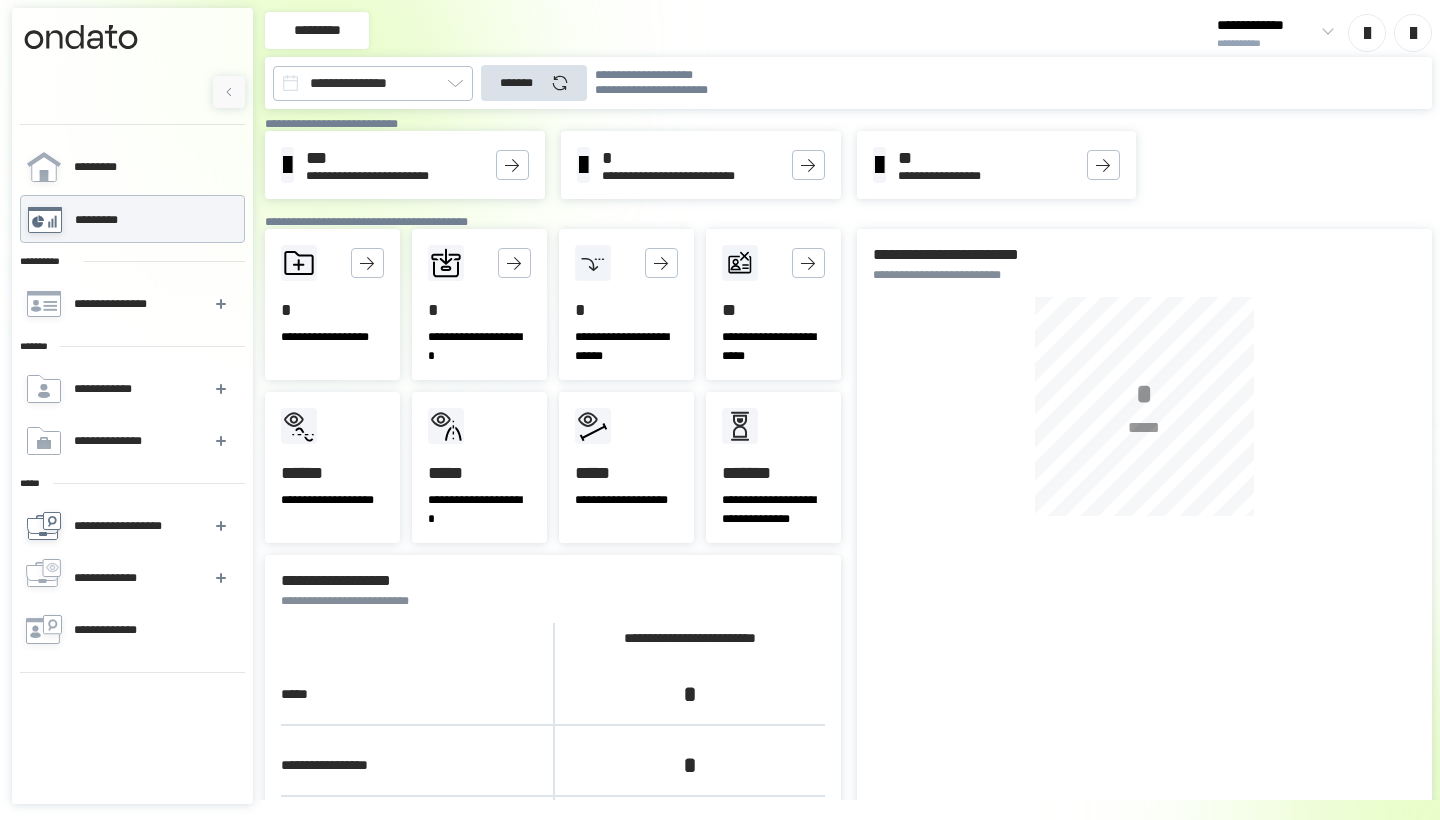 click on "**********" at bounding box center [131, 526] 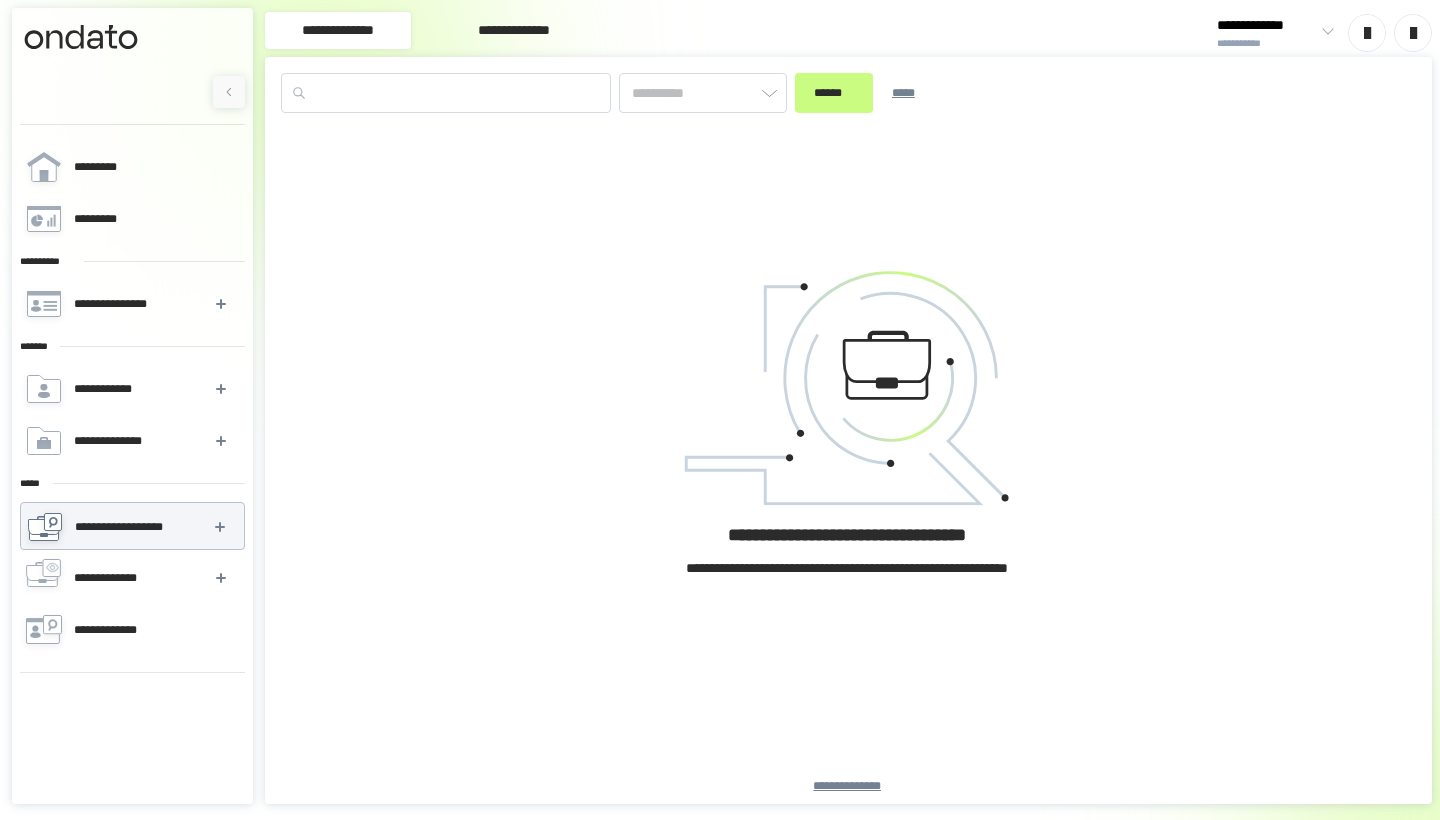 type on "*********" 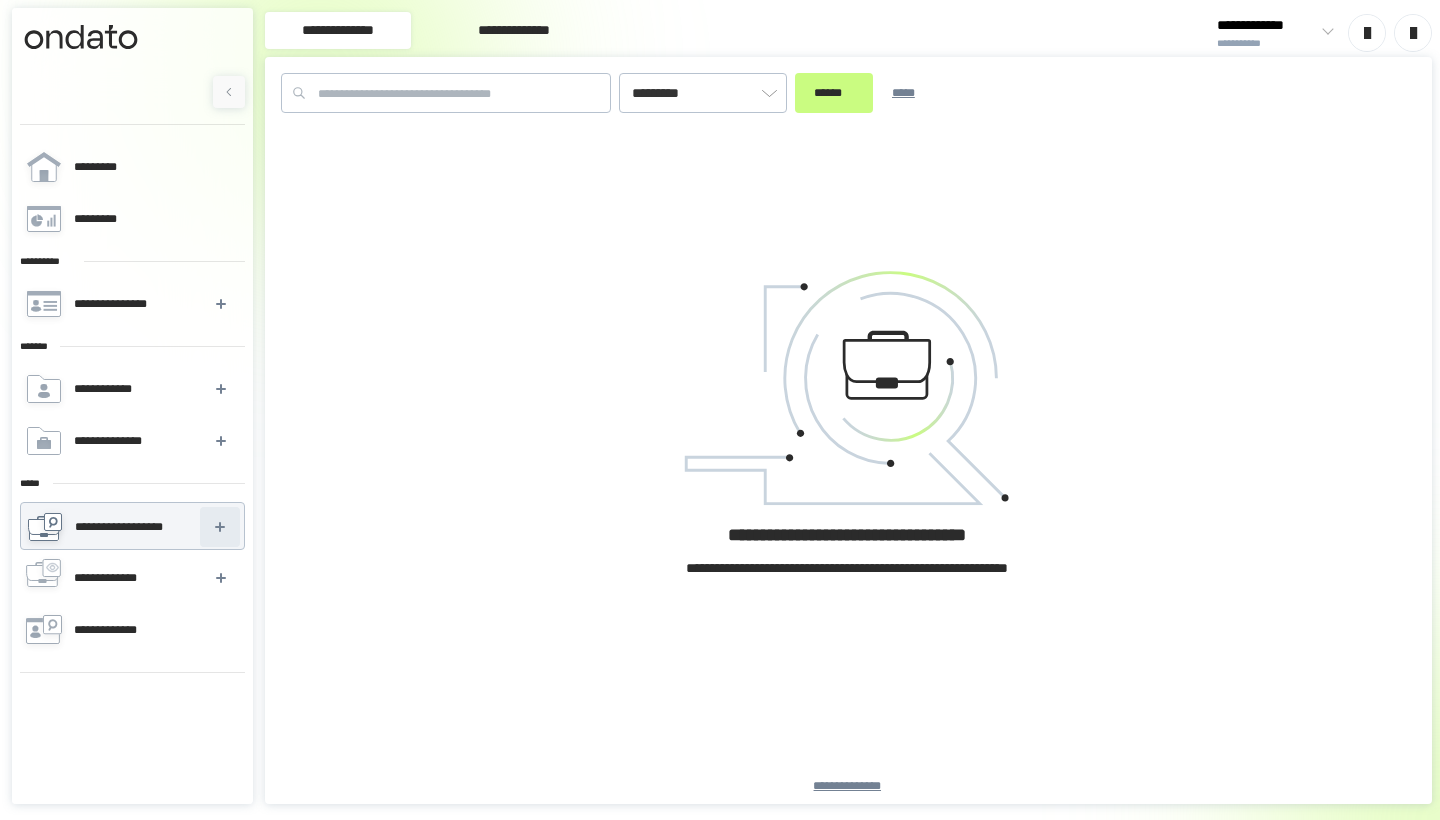 click at bounding box center [220, 527] 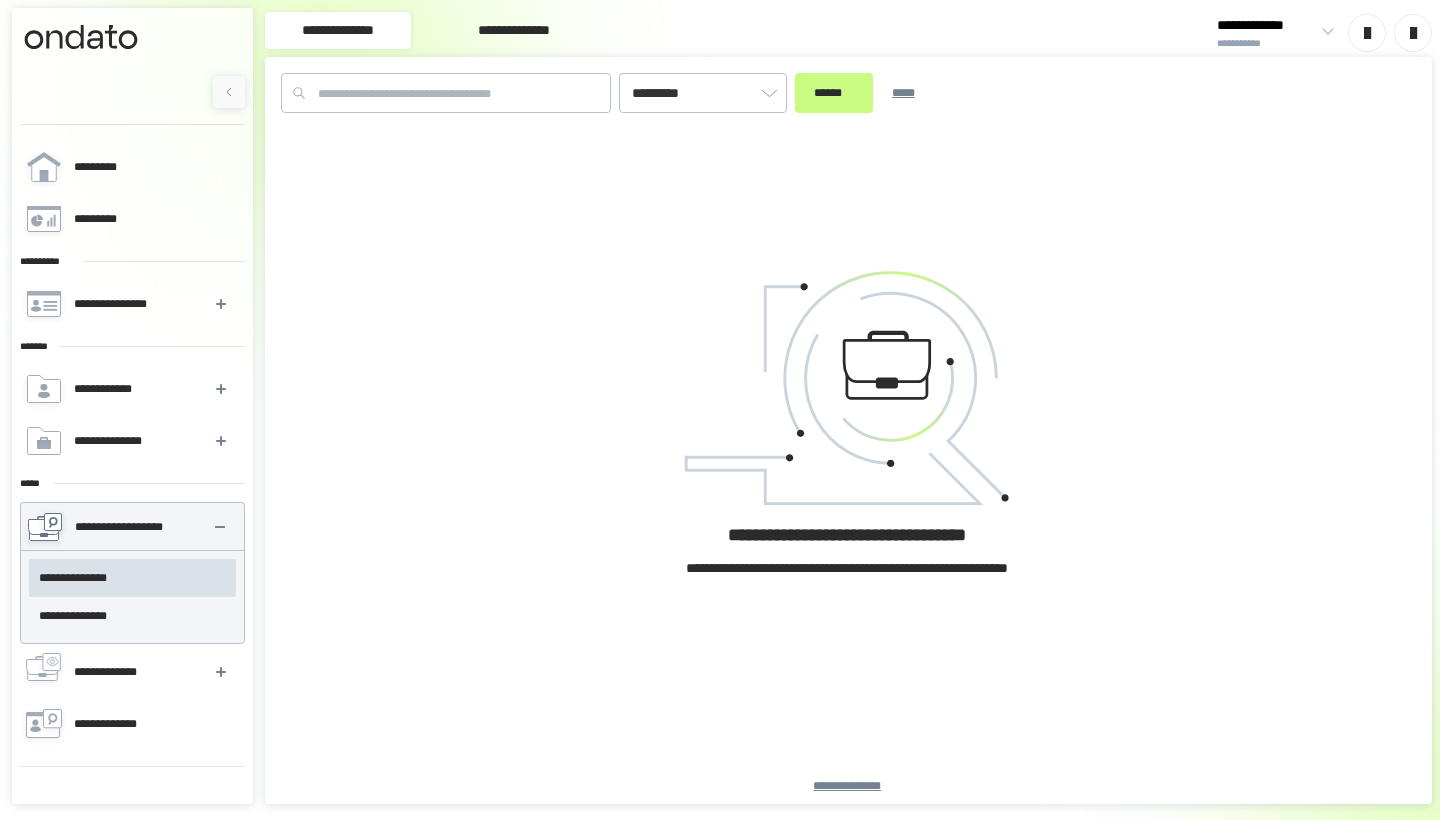 click on "[FIRST] [LAST] [EMAIL]" at bounding box center [848, 466] 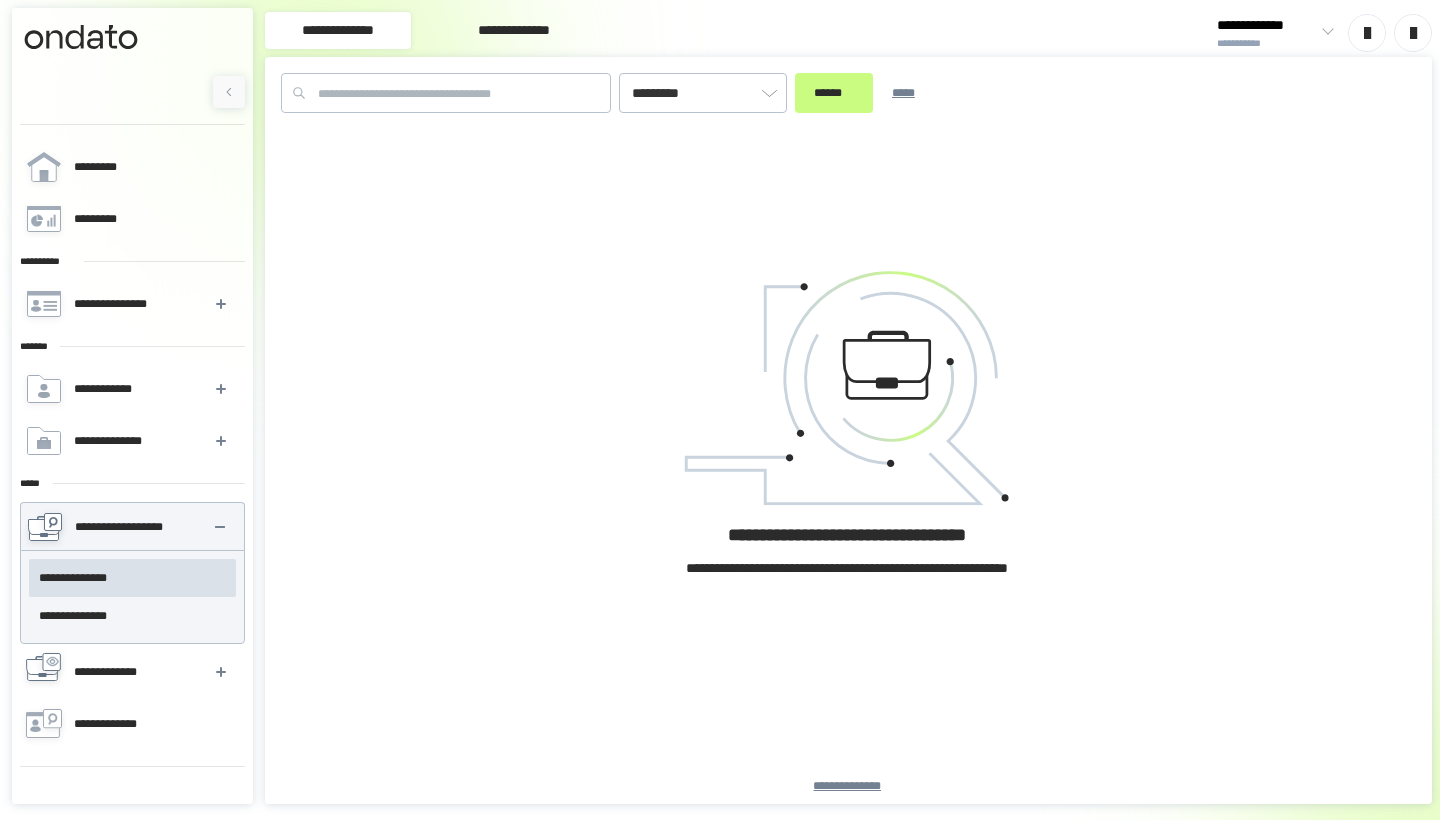 scroll, scrollTop: 0, scrollLeft: 0, axis: both 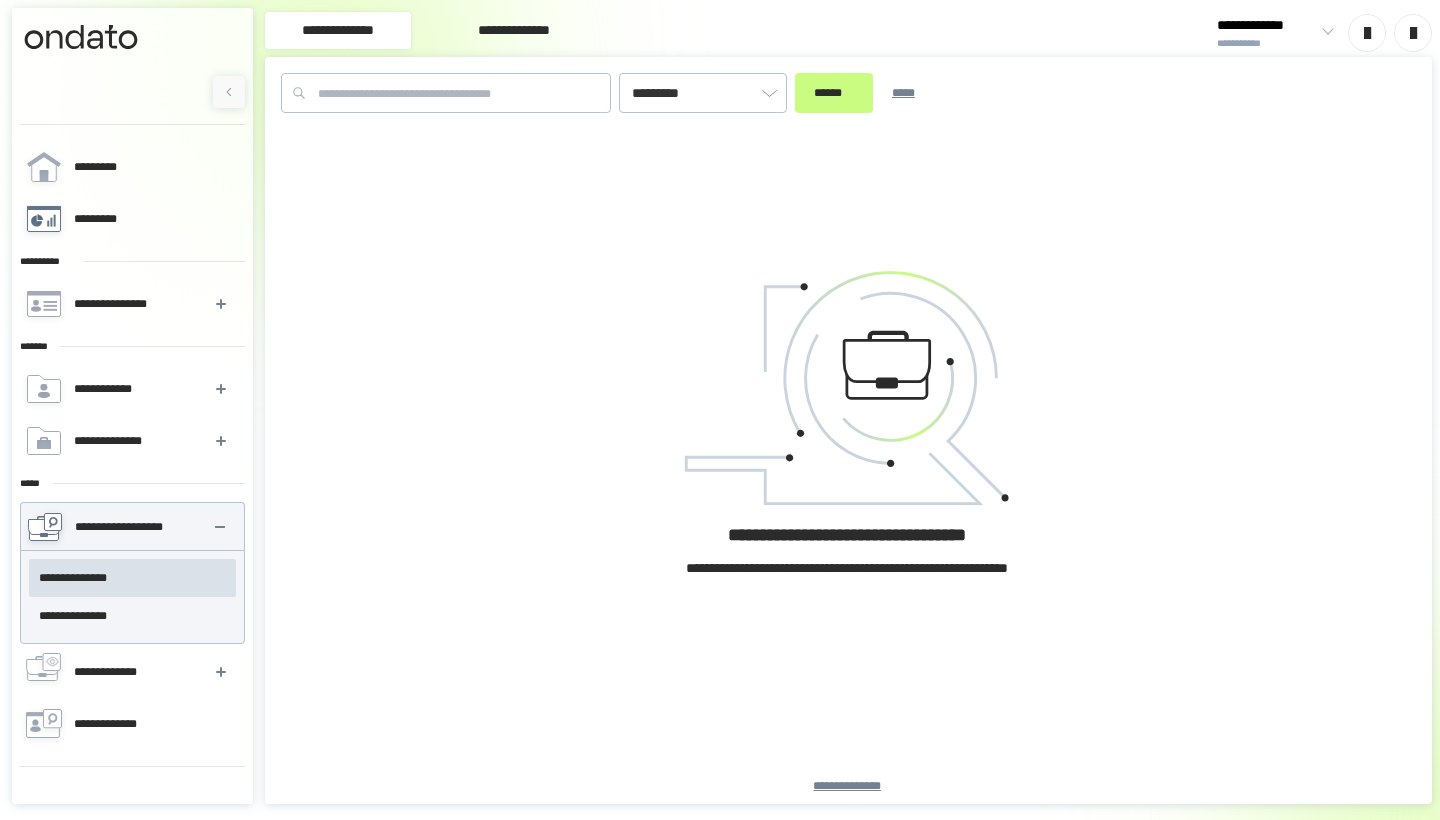 click on "*********" at bounding box center [131, 219] 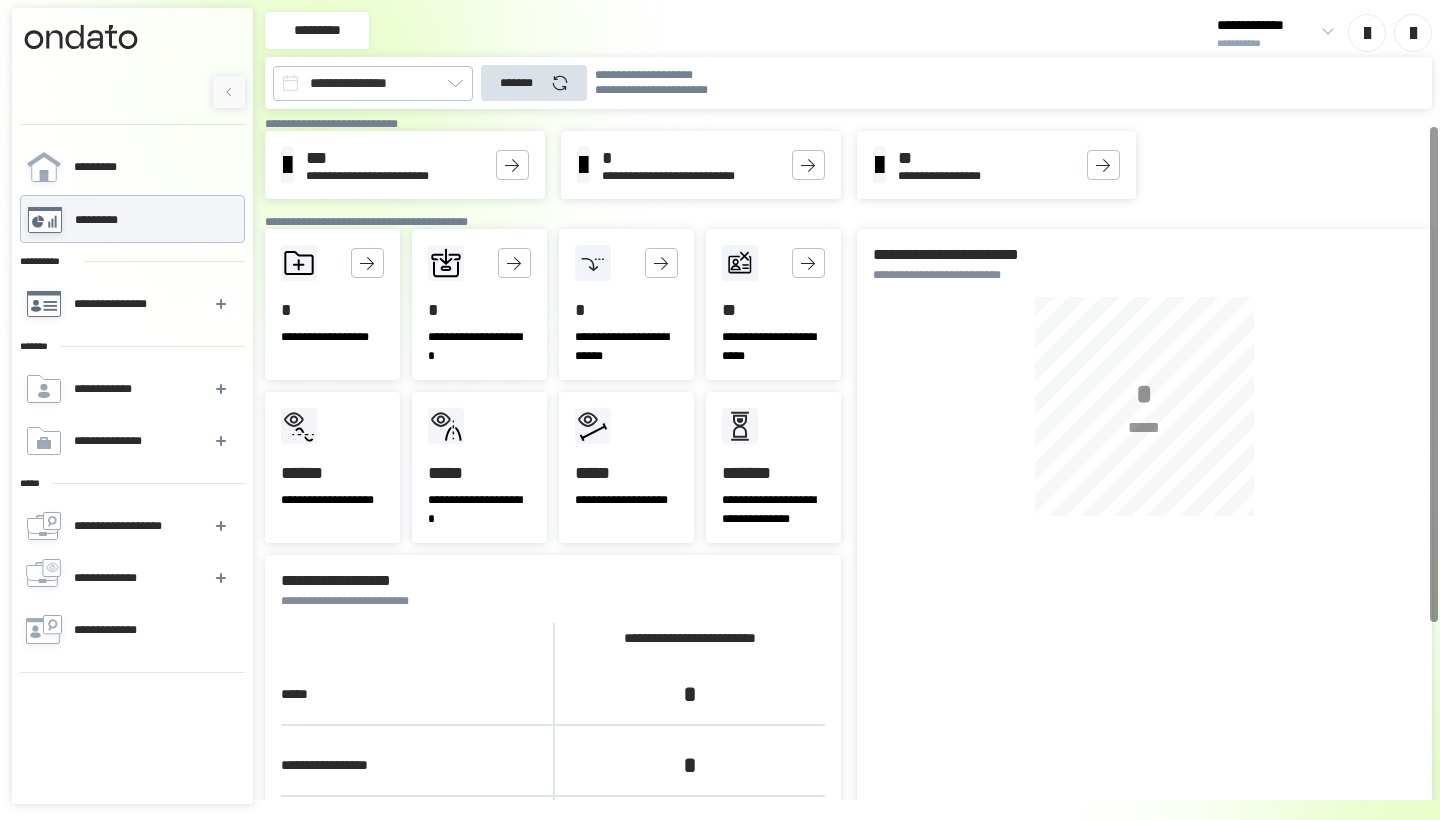click on "**********" at bounding box center (114, 304) 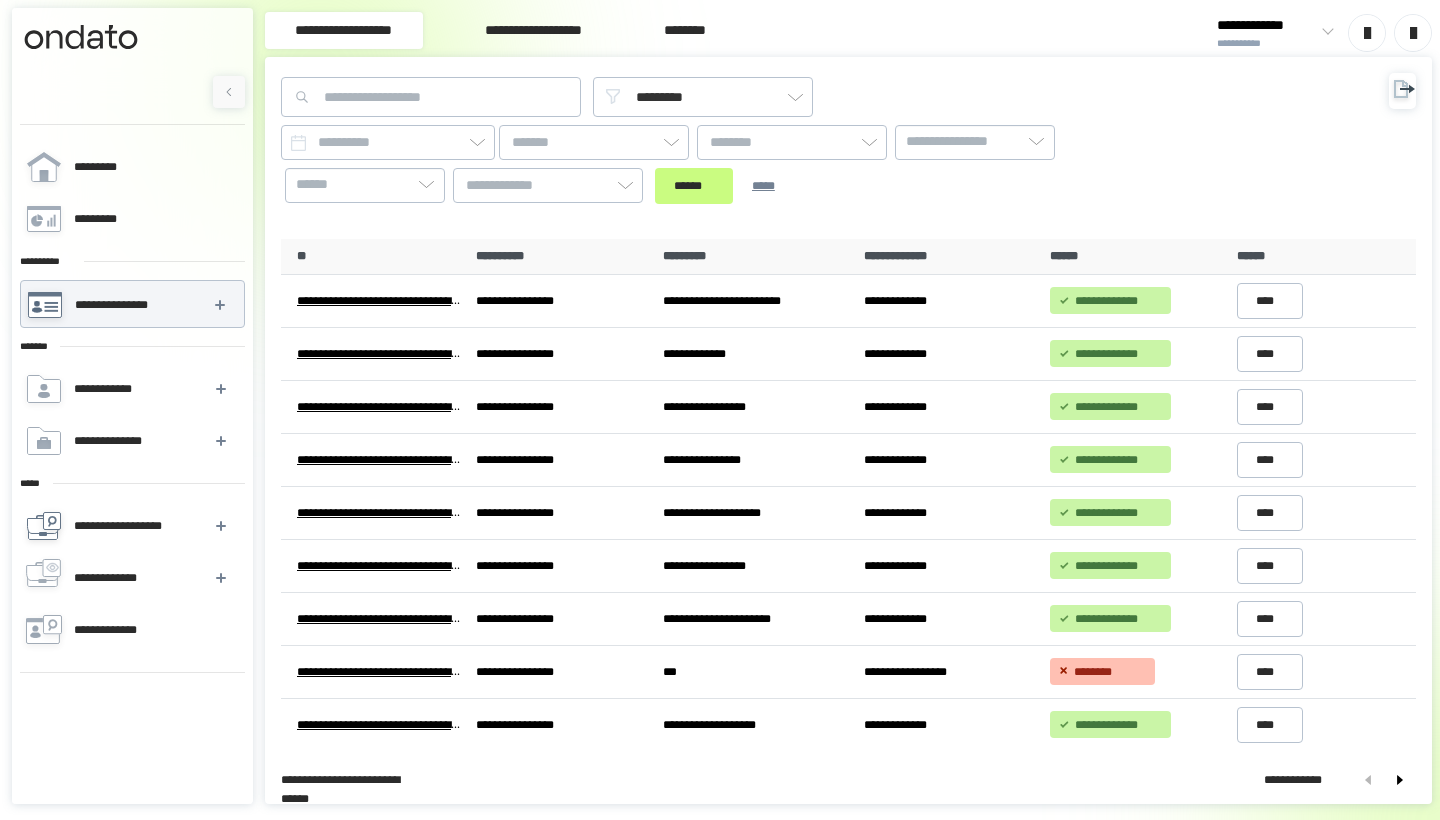 click on "**********" at bounding box center [131, 526] 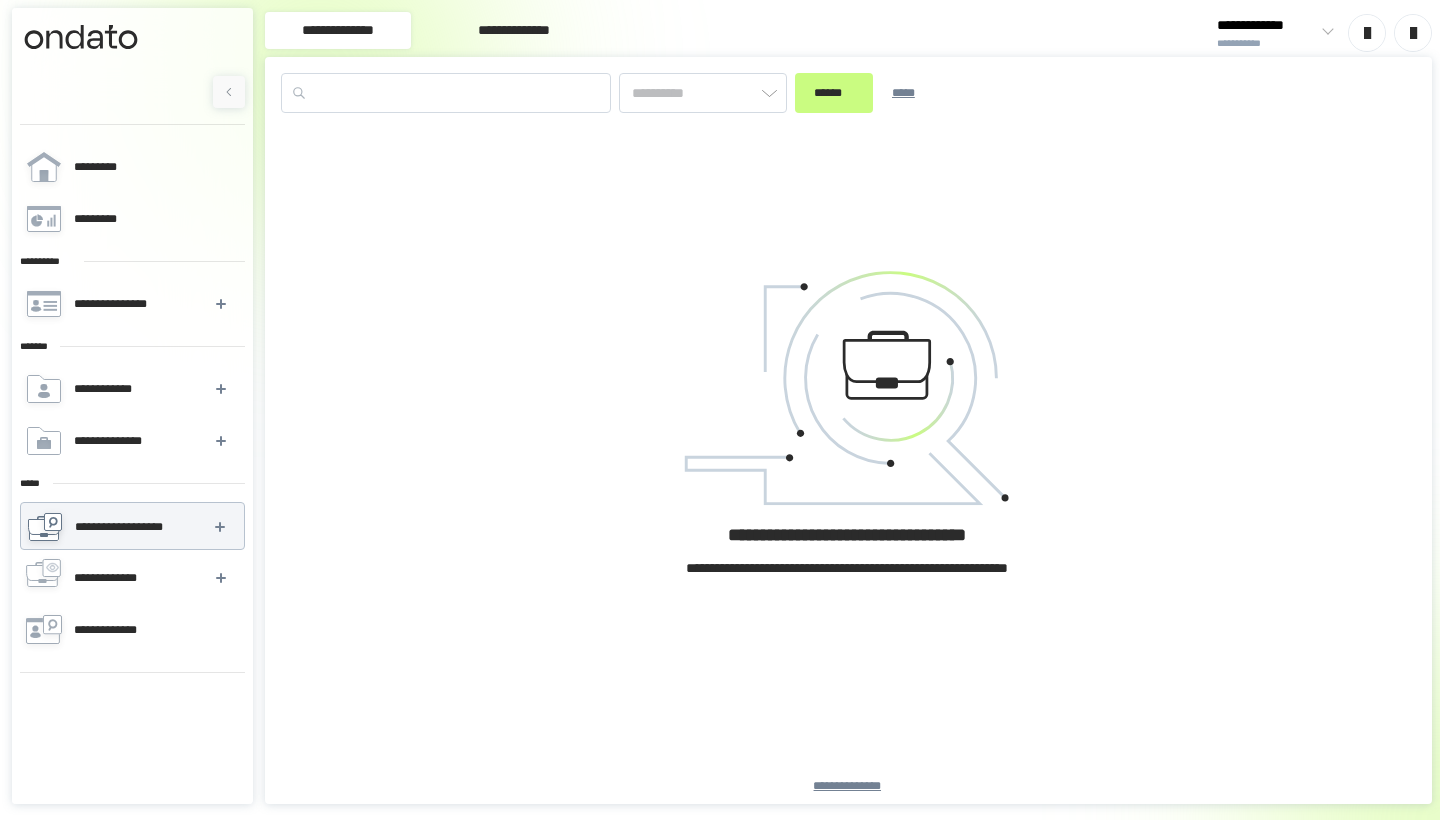 type on "*********" 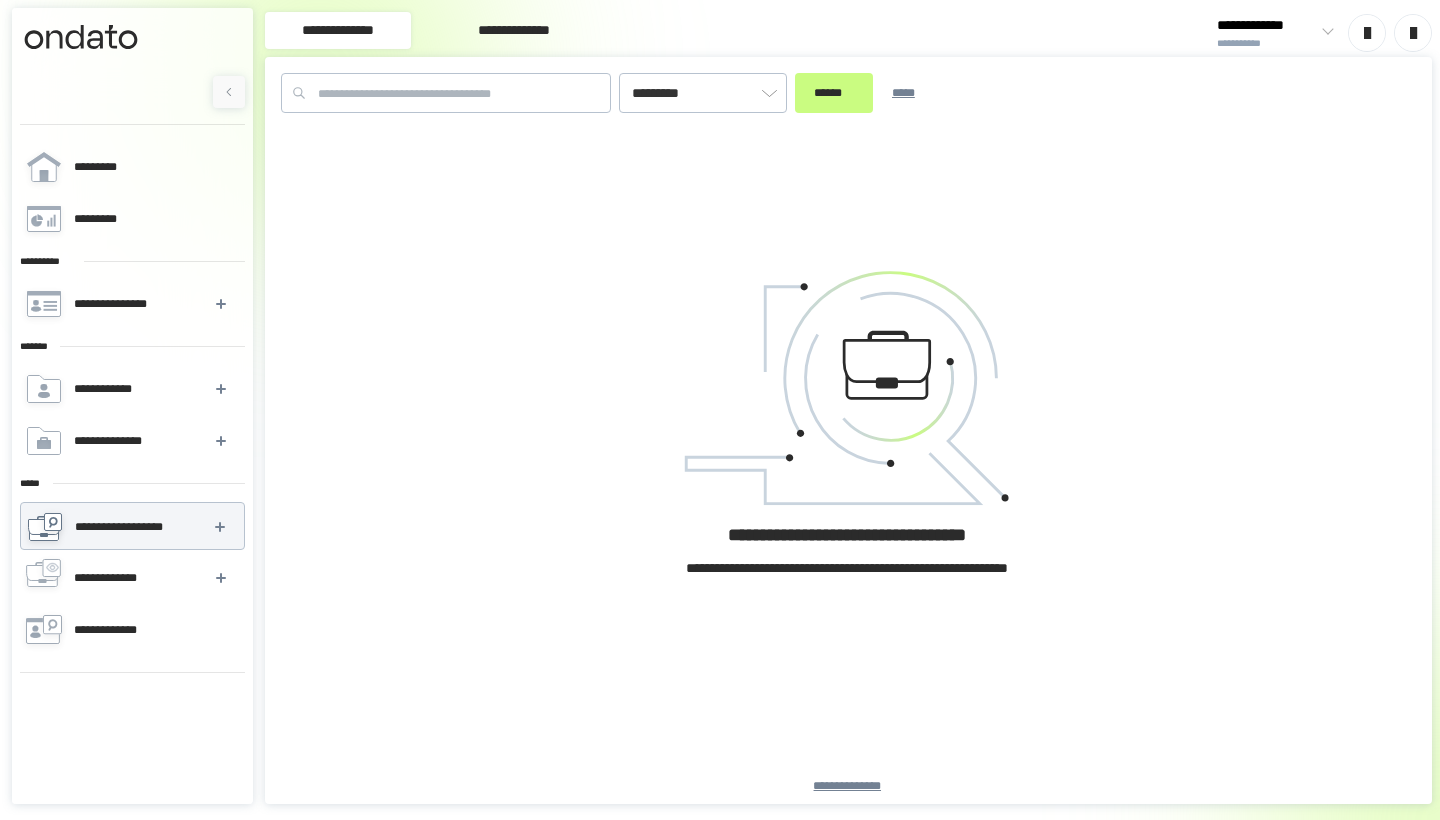 scroll, scrollTop: 0, scrollLeft: 0, axis: both 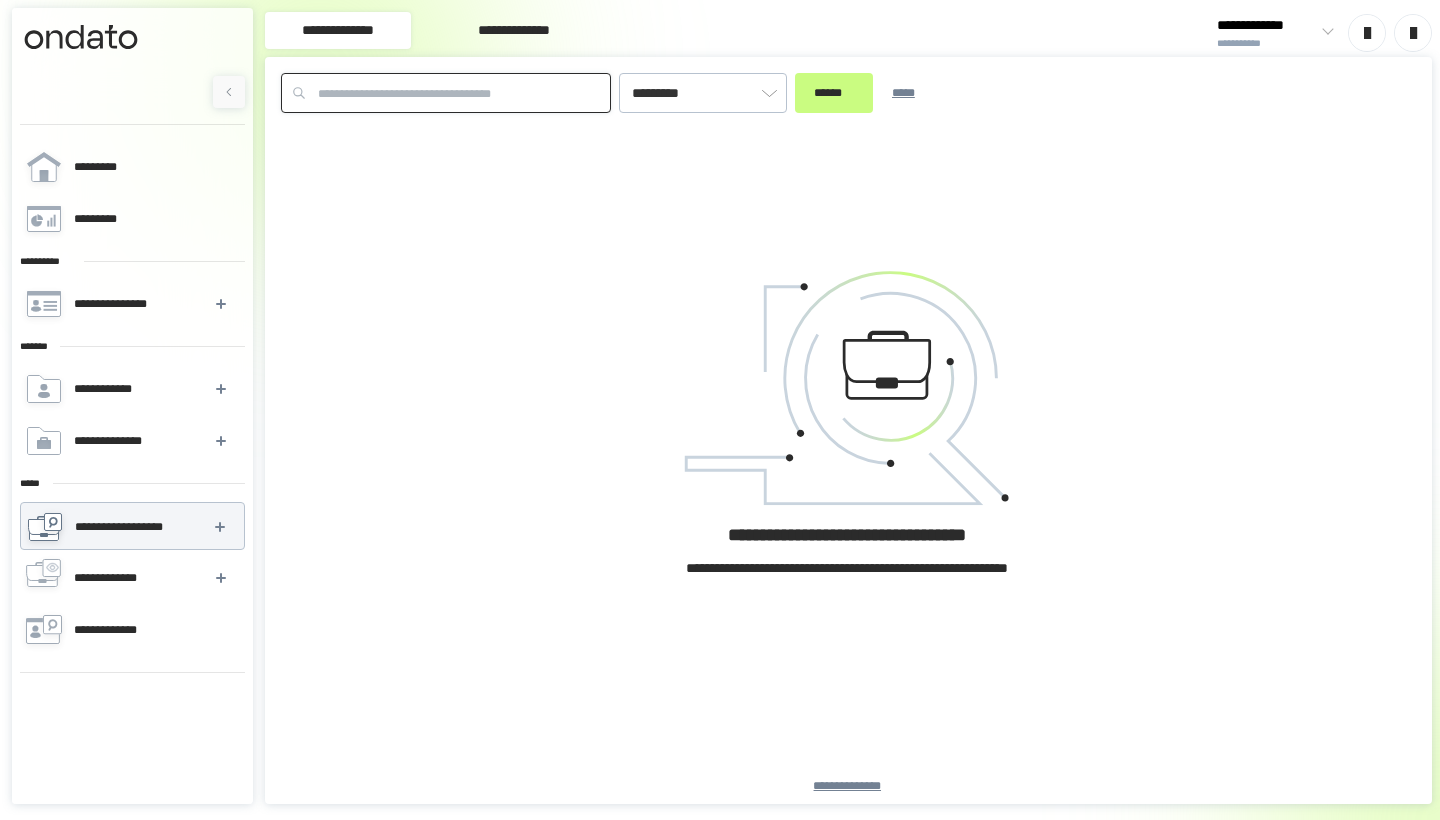 click at bounding box center (446, 93) 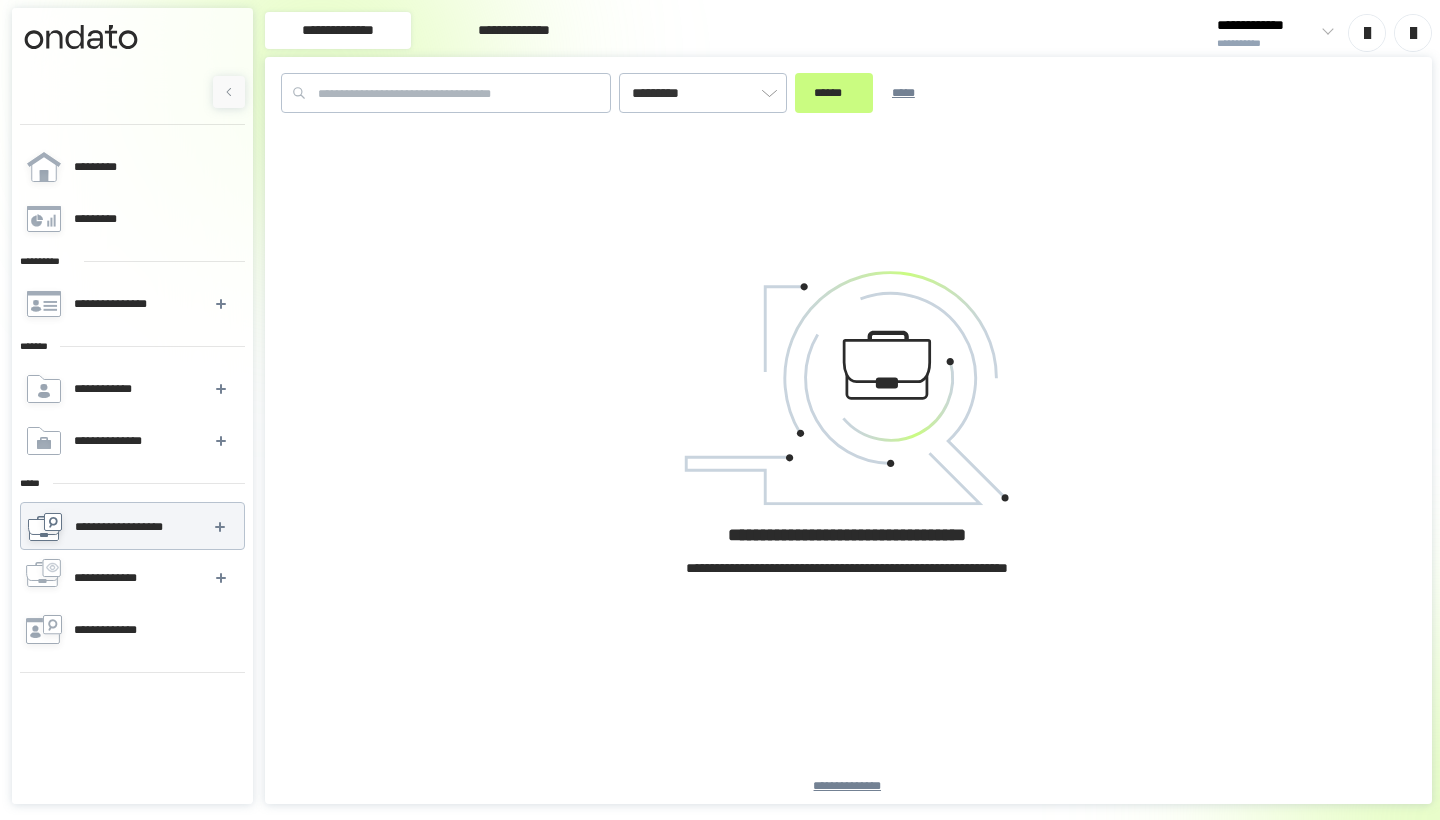 click on "[FIRST] [LAST] [EMAIL]" at bounding box center (848, 466) 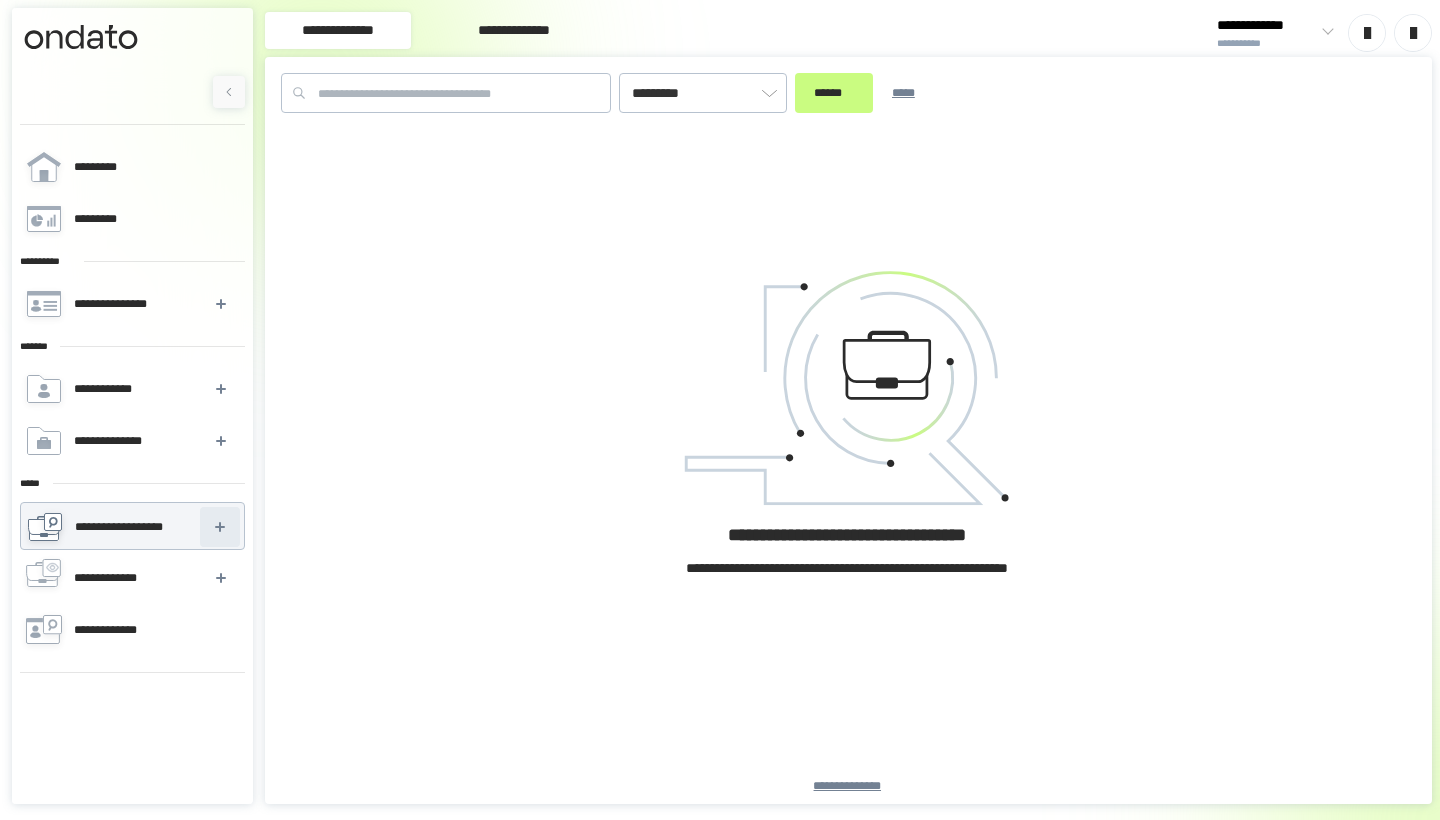 click at bounding box center (220, 527) 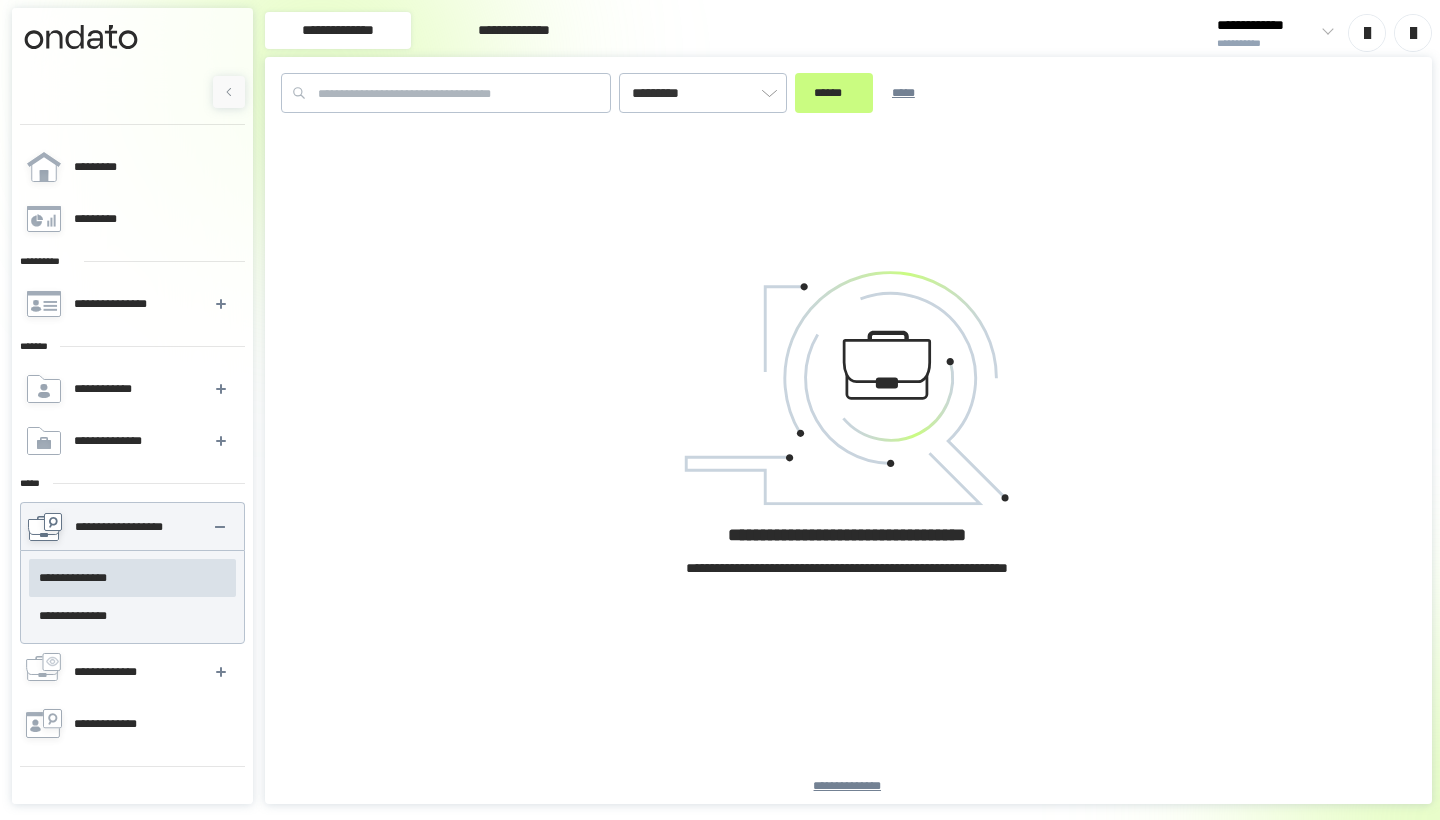 click on "[FIRST] [LAST] [EMAIL]" at bounding box center [848, 466] 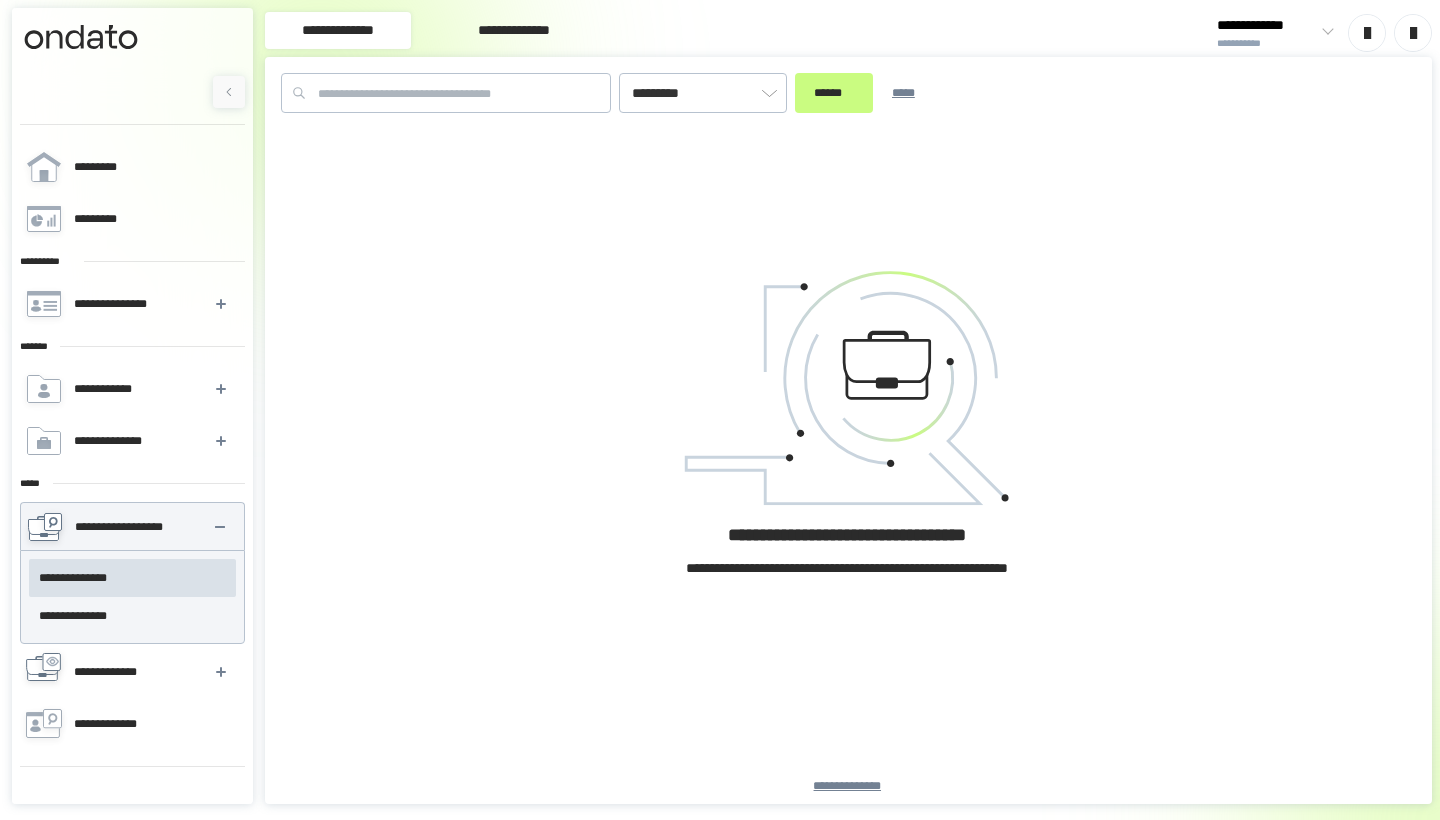 click on "**********" at bounding box center [120, 672] 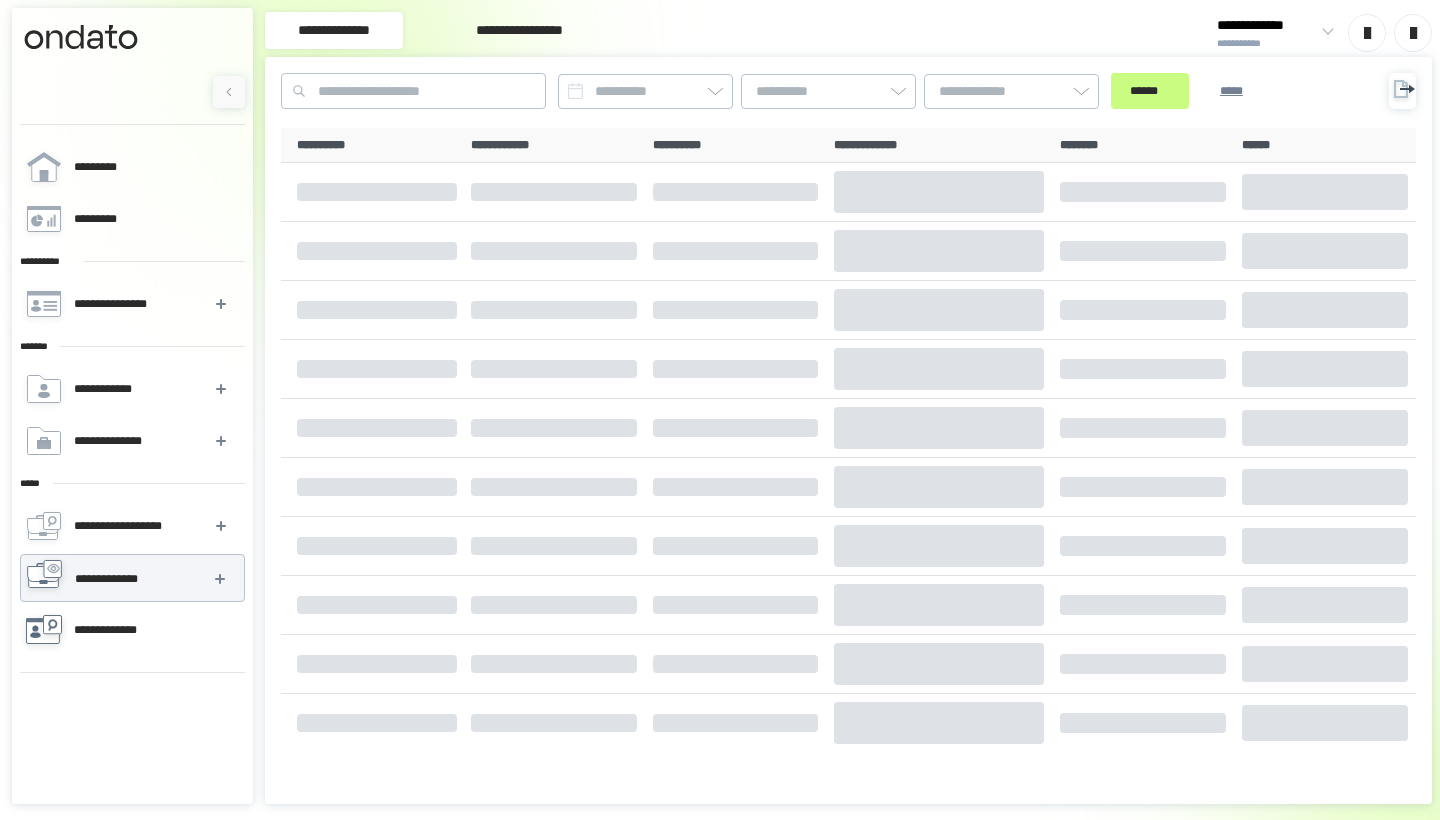 click on "**********" at bounding box center (117, 630) 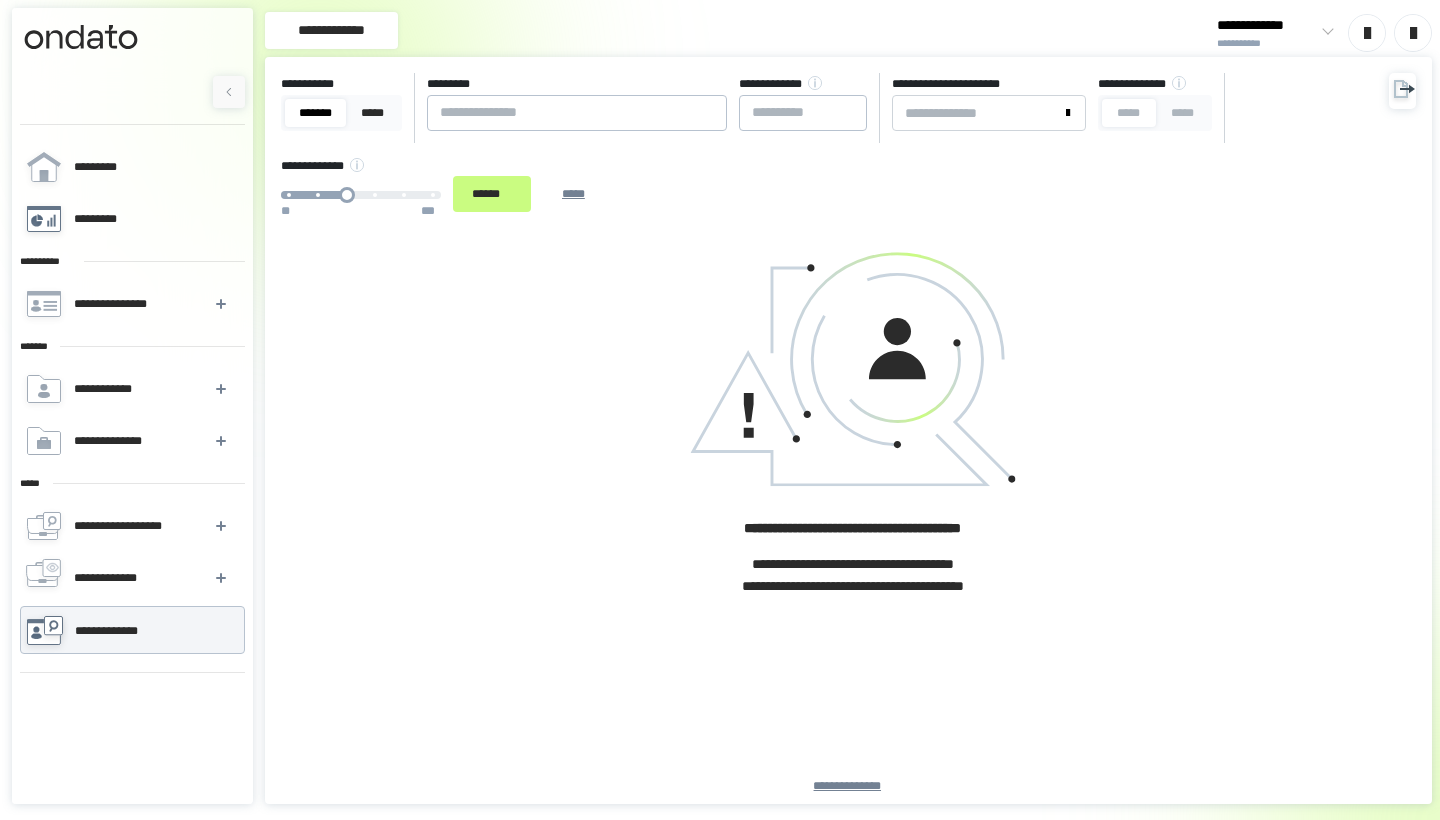 click on "*********" at bounding box center (131, 219) 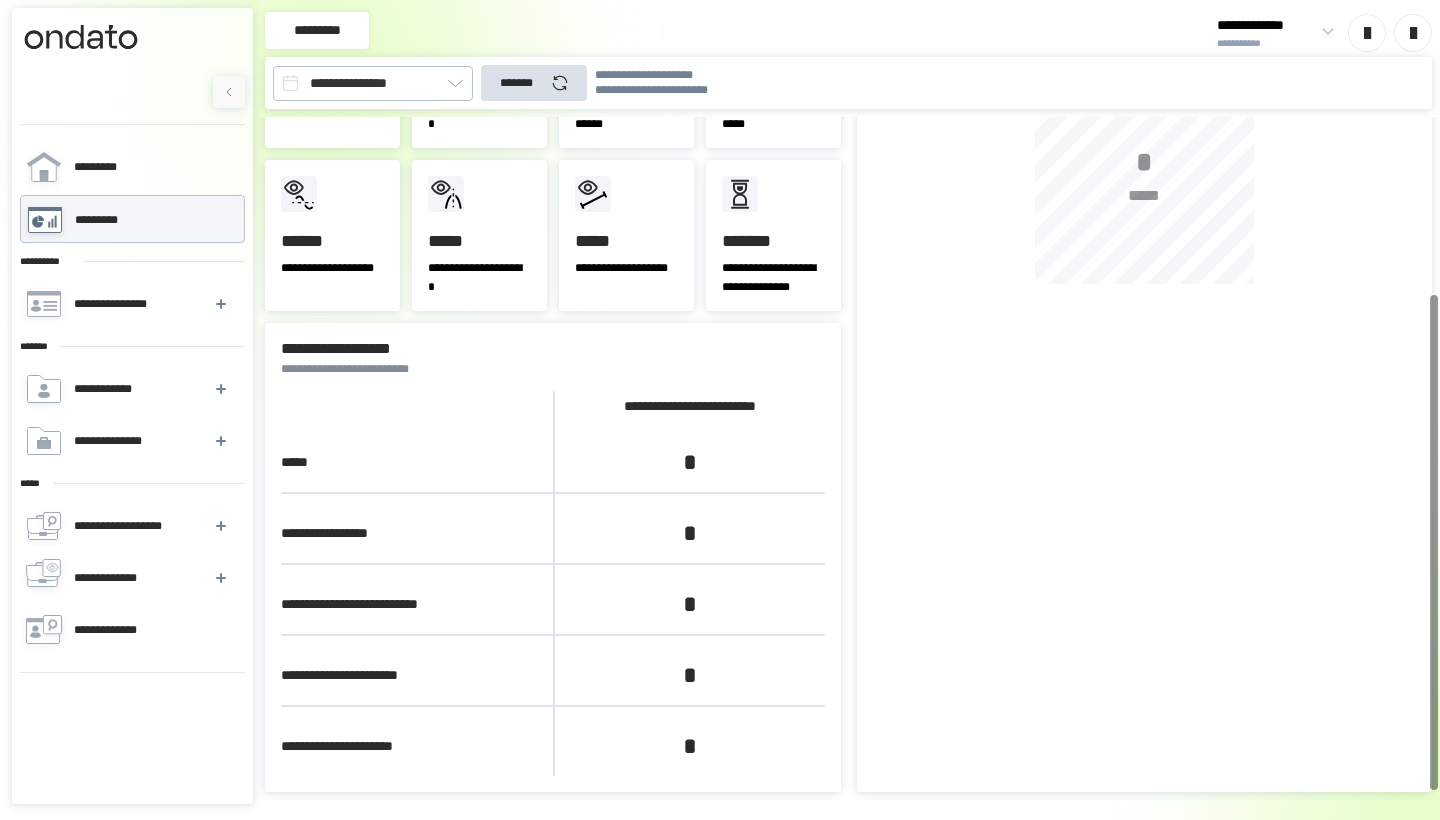 scroll, scrollTop: 232, scrollLeft: 0, axis: vertical 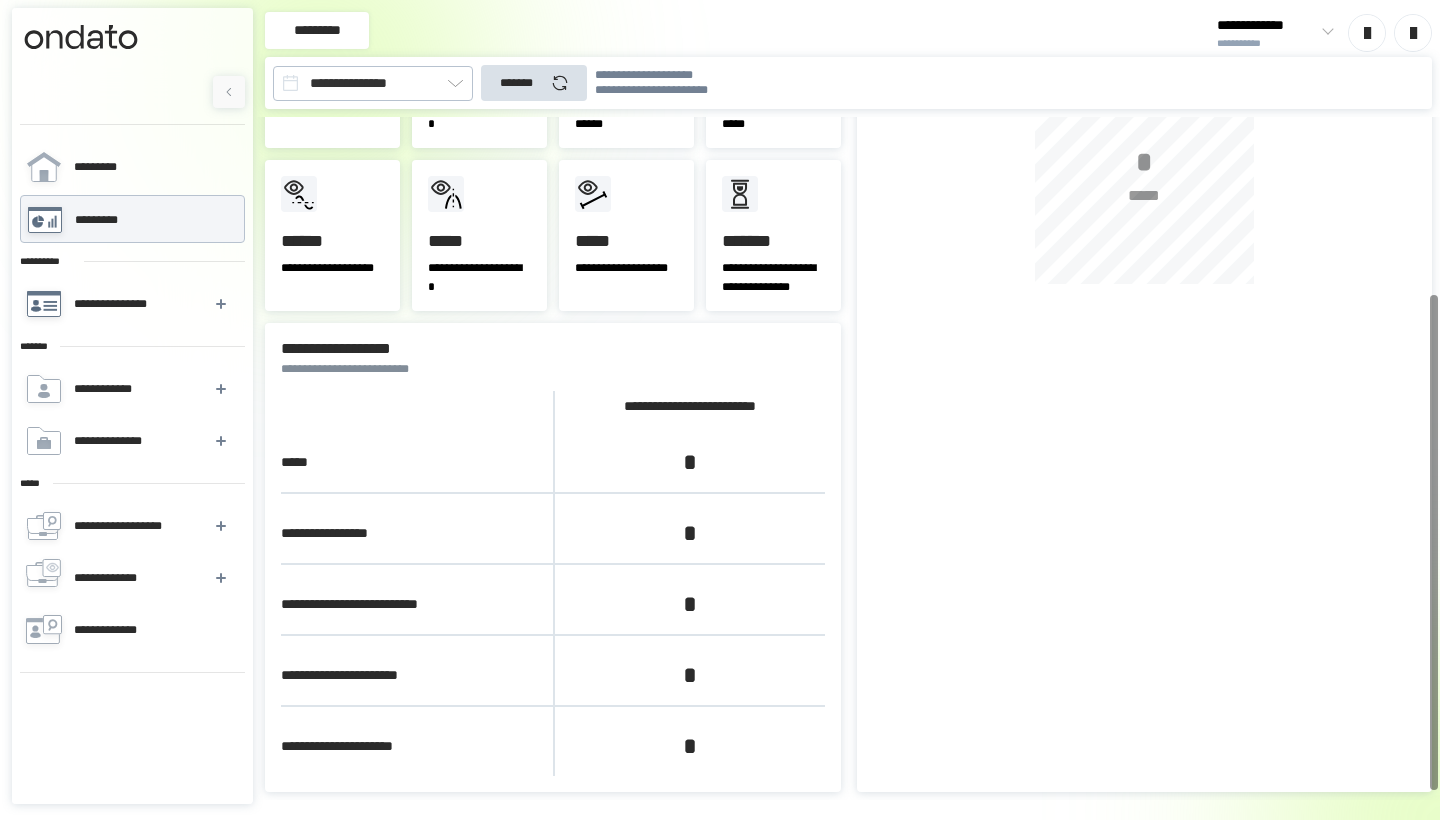 click on "**********" at bounding box center [132, 304] 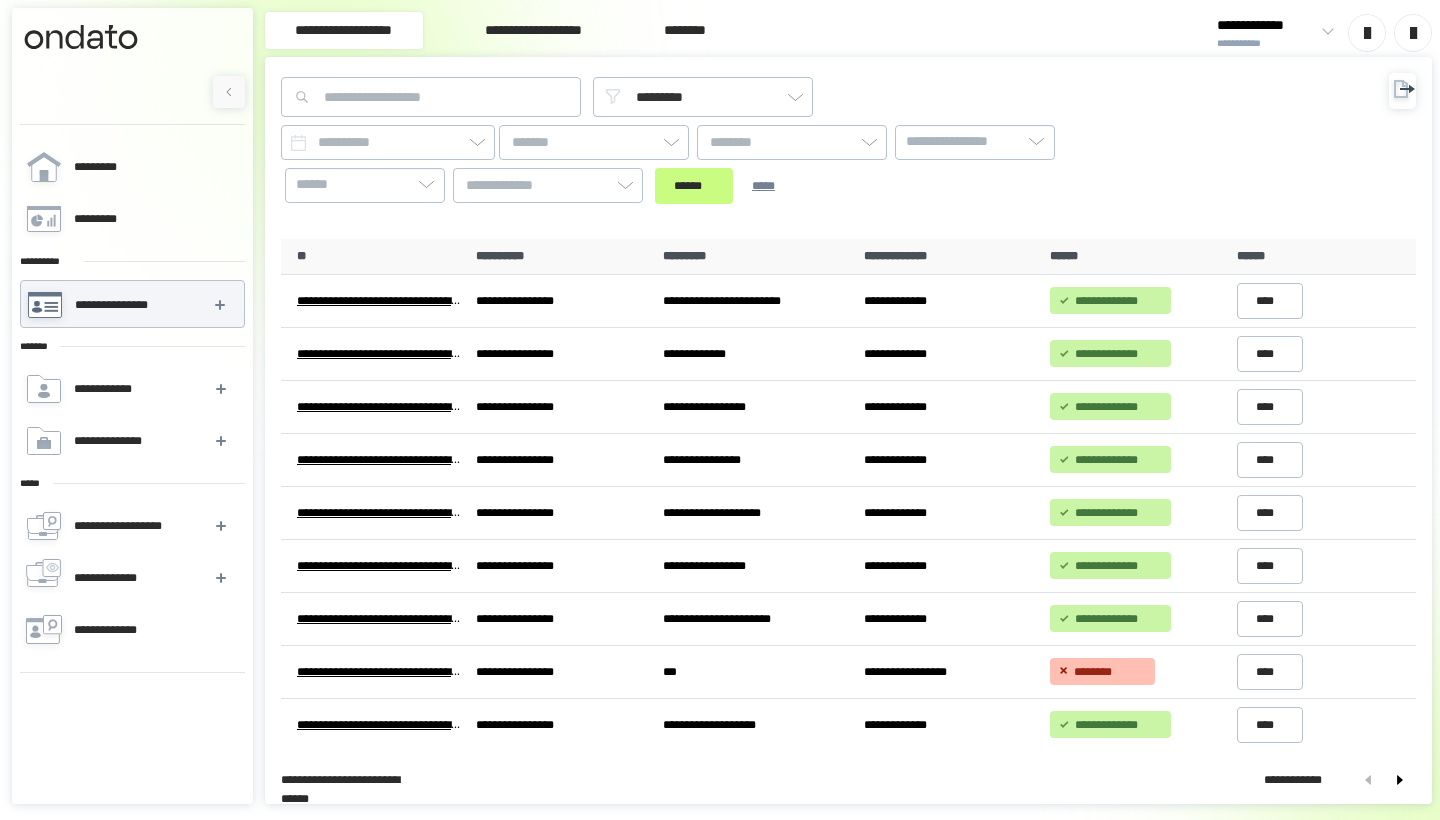 click on "**********" at bounding box center [533, 30] 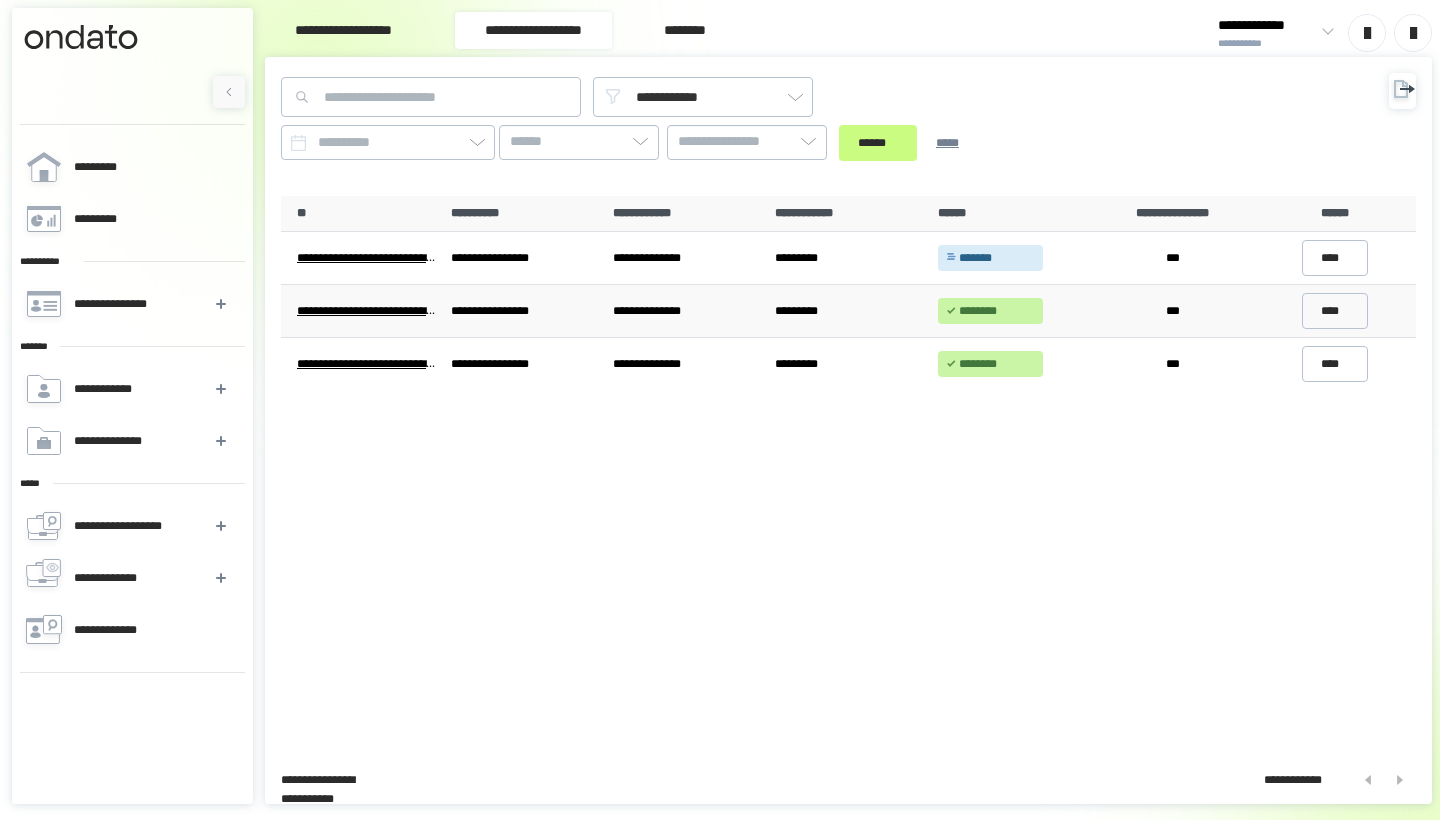 scroll, scrollTop: 0, scrollLeft: 0, axis: both 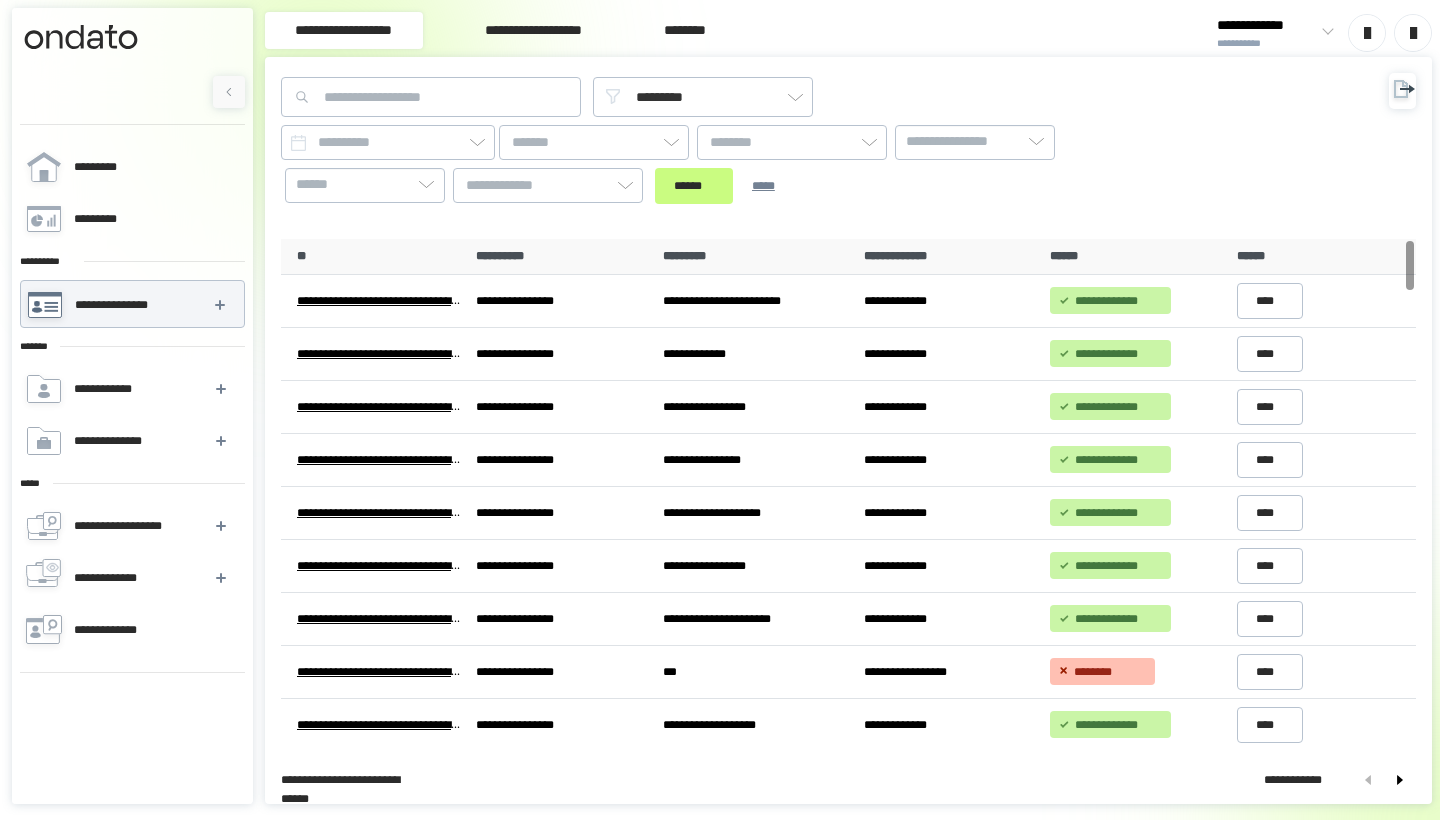 click on "**********" at bounding box center [533, 30] 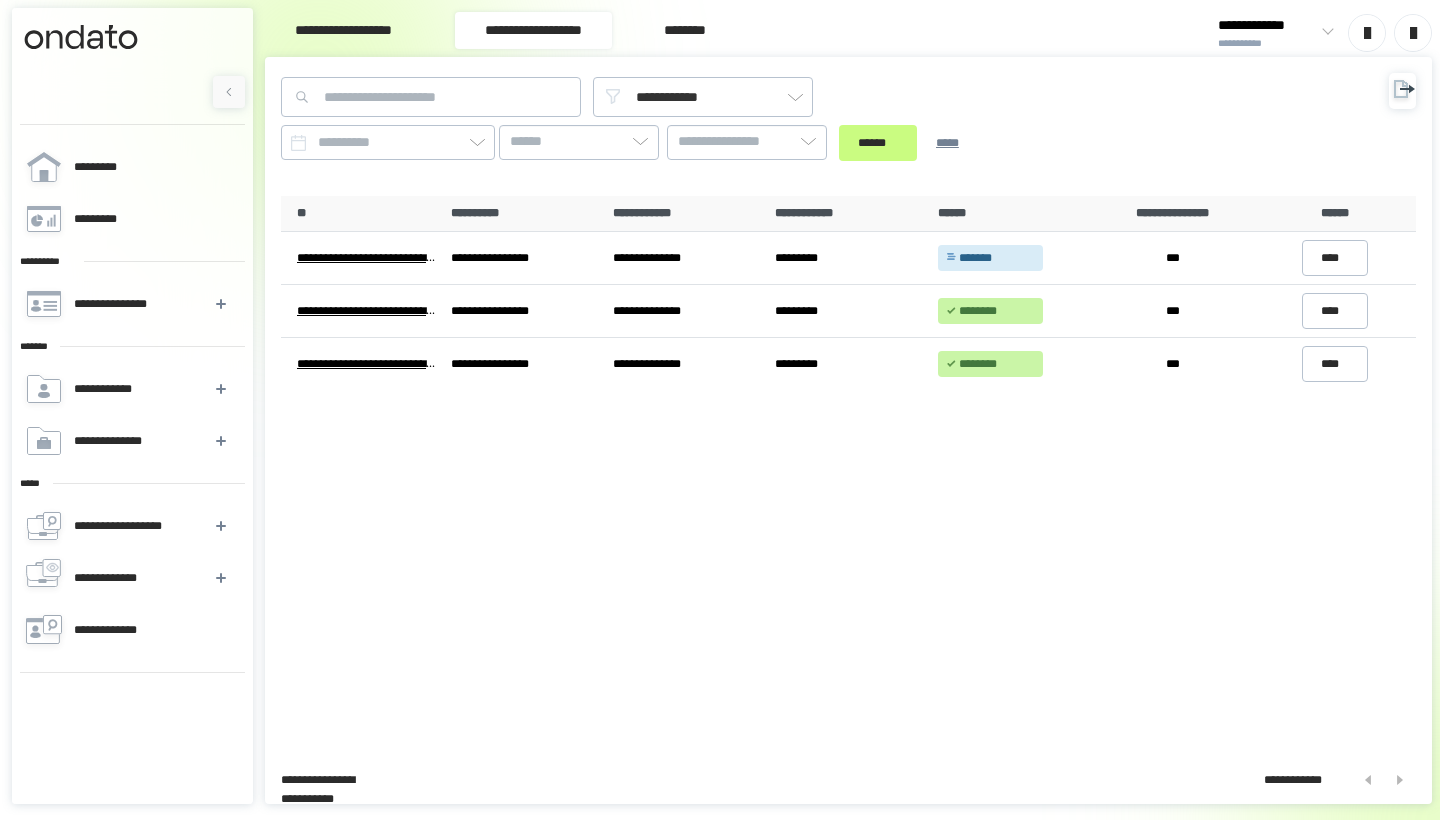 click on "[PHONE] [ADDRESS]" at bounding box center (1275, 32) 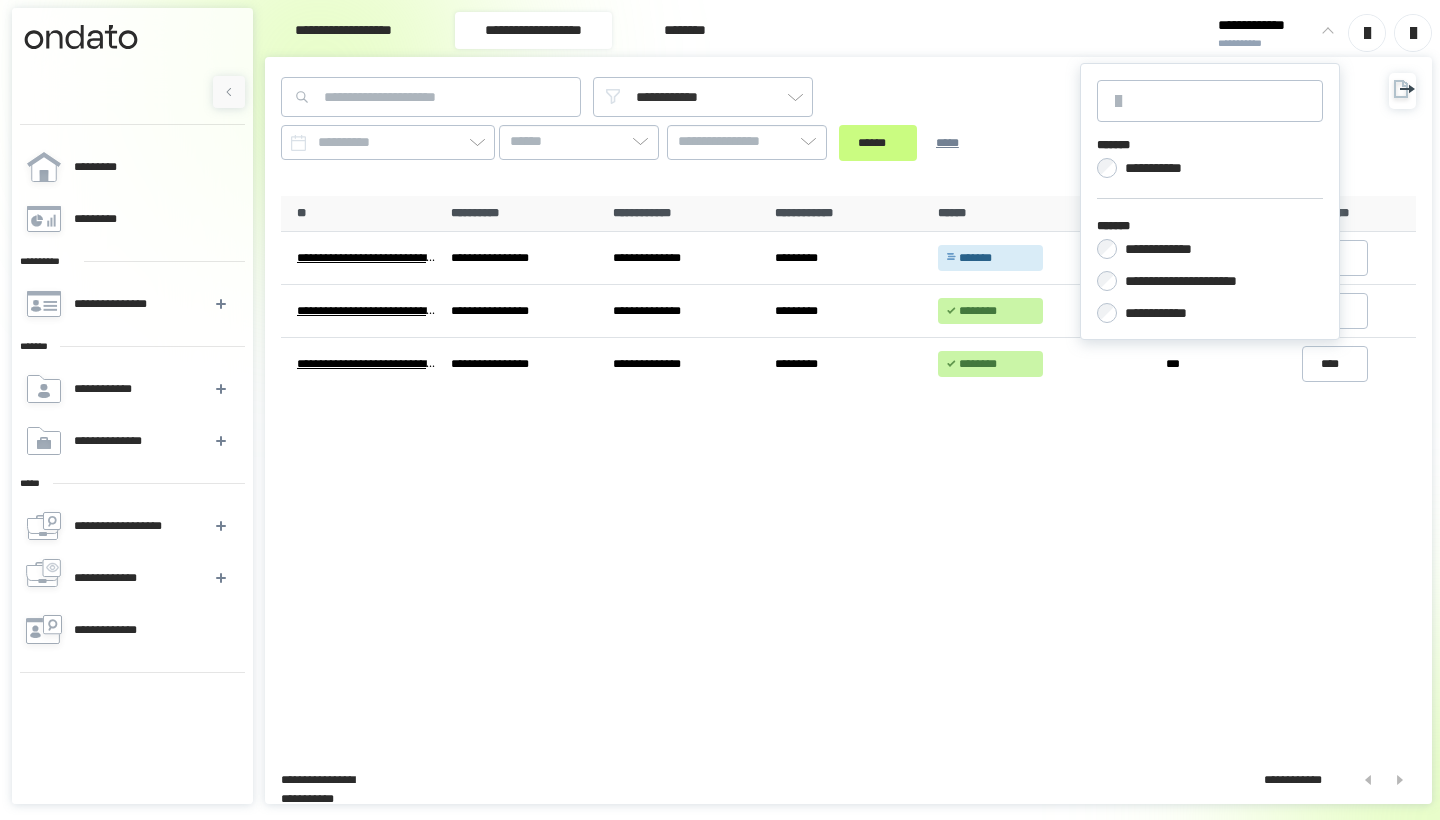 click on "[NAME] [PRODUCT] [VERSION] [PRODUCT] [VERSION] [PRODUCT] [VERSION] [PRODUCT] [VERSION] [PRODUCT] [VERSION] [PRODUCT] [VERSION]" at bounding box center (848, 472) 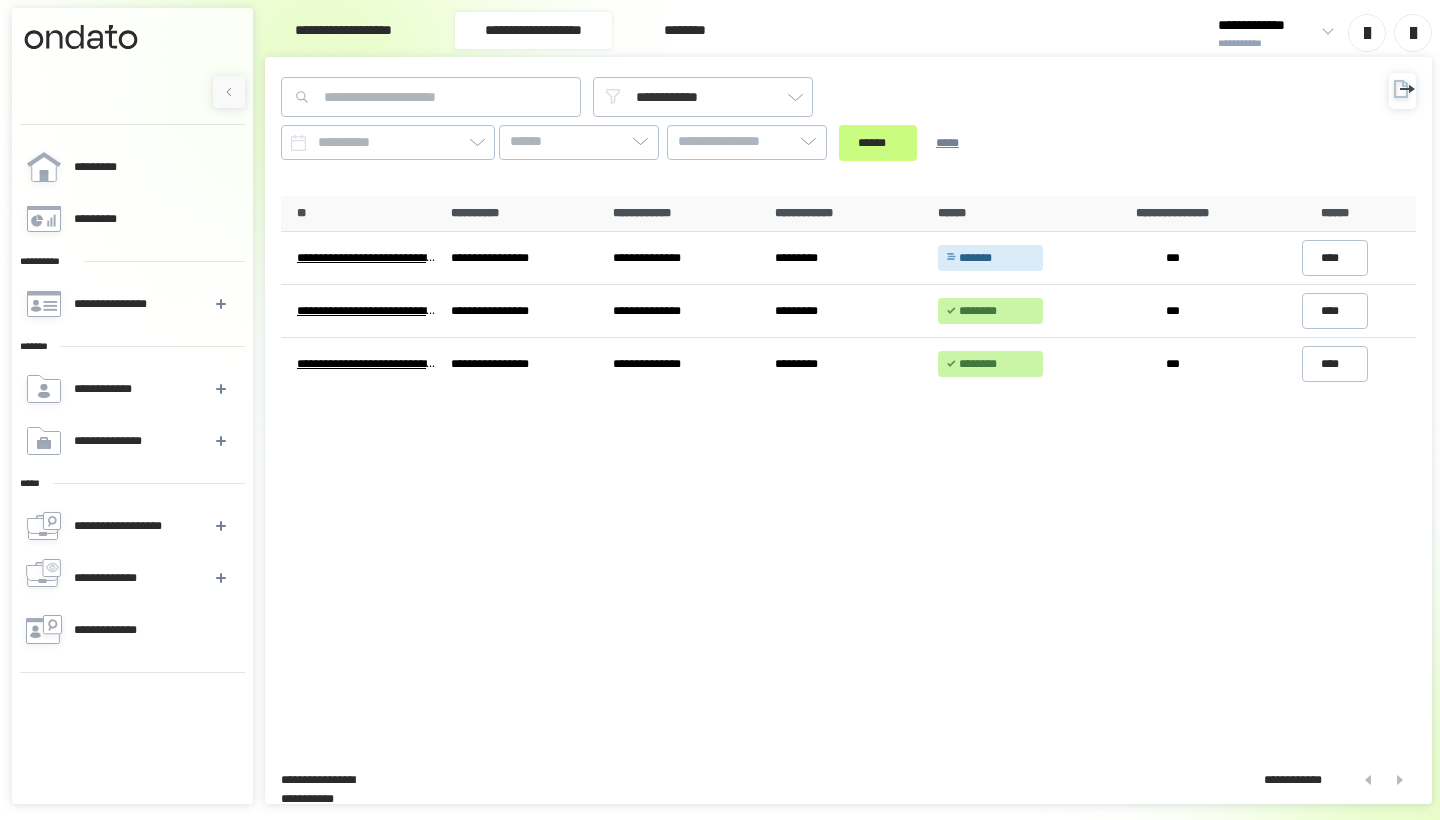 click on "**********" at bounding box center [1267, 25] 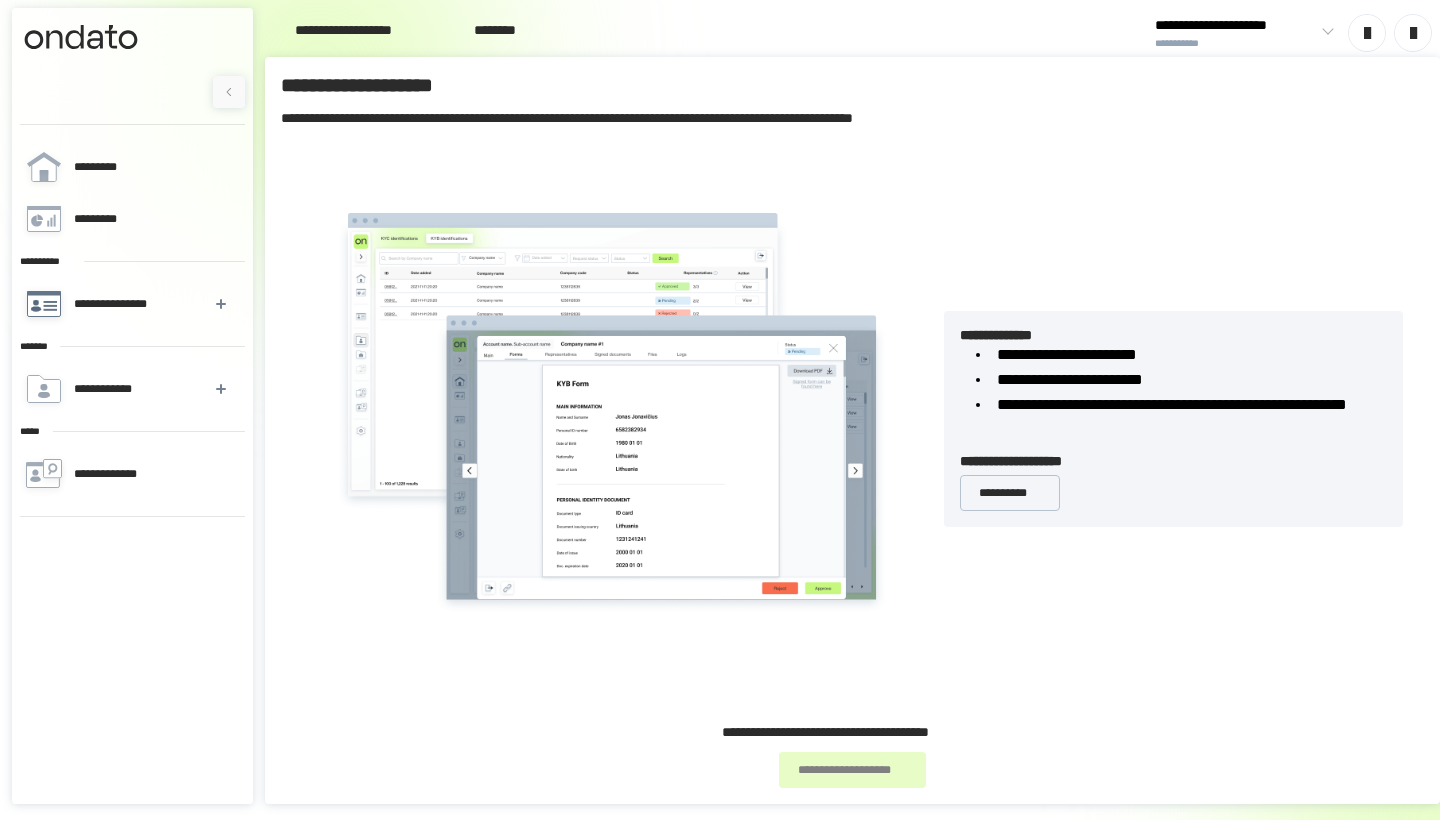 click on "**********" at bounding box center [131, 304] 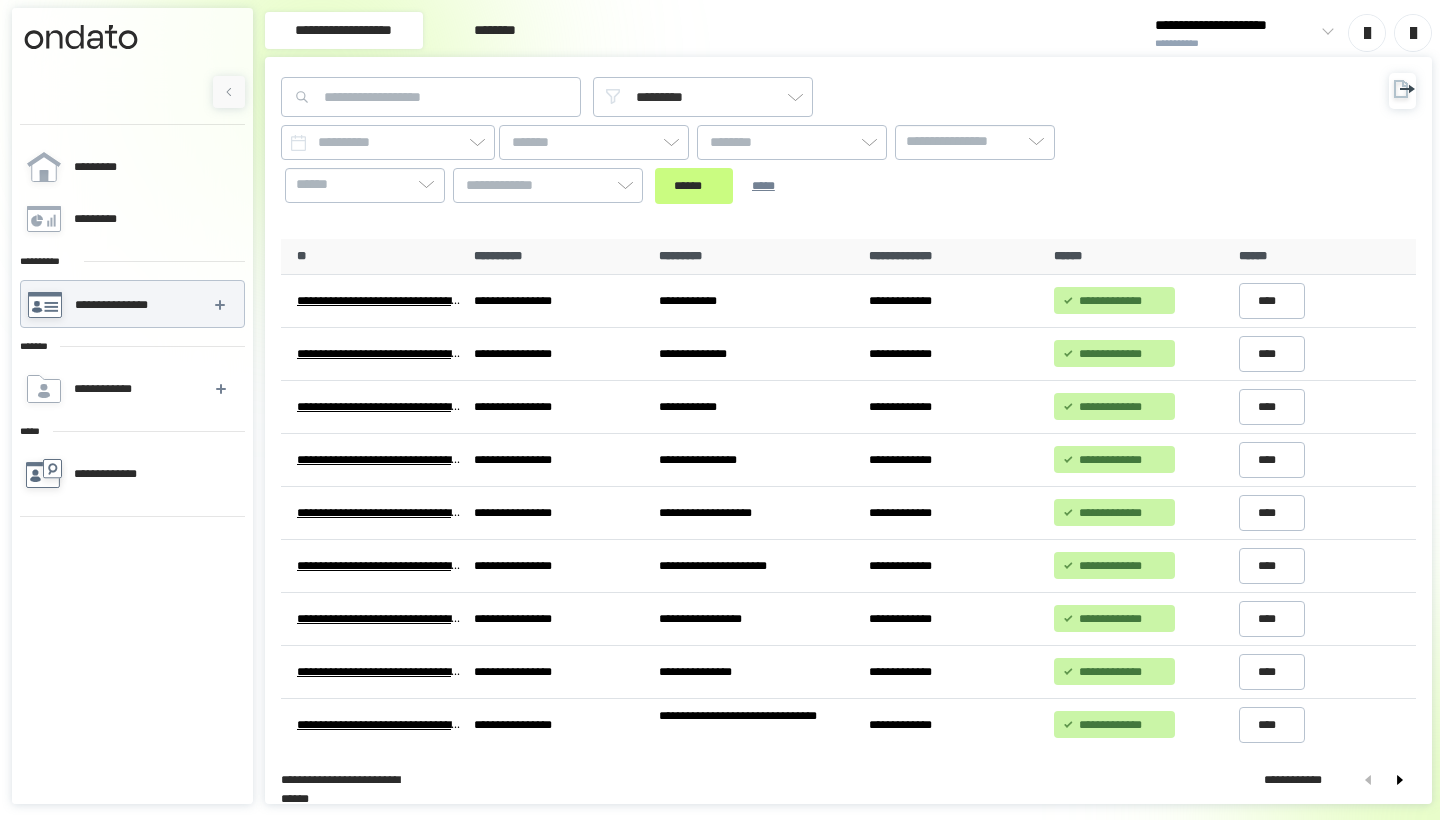click on "**********" at bounding box center [117, 474] 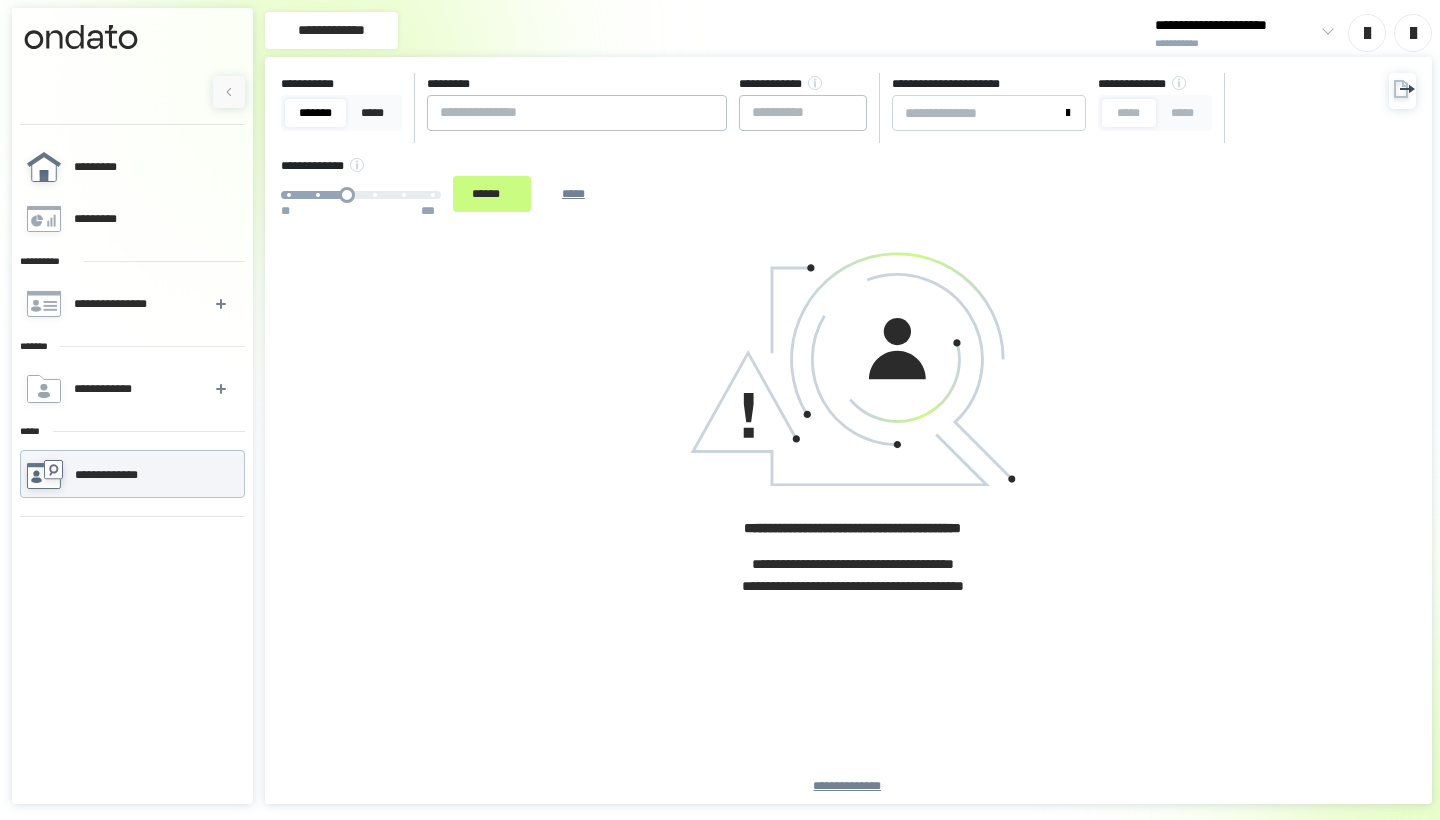 click on "*********" at bounding box center (107, 167) 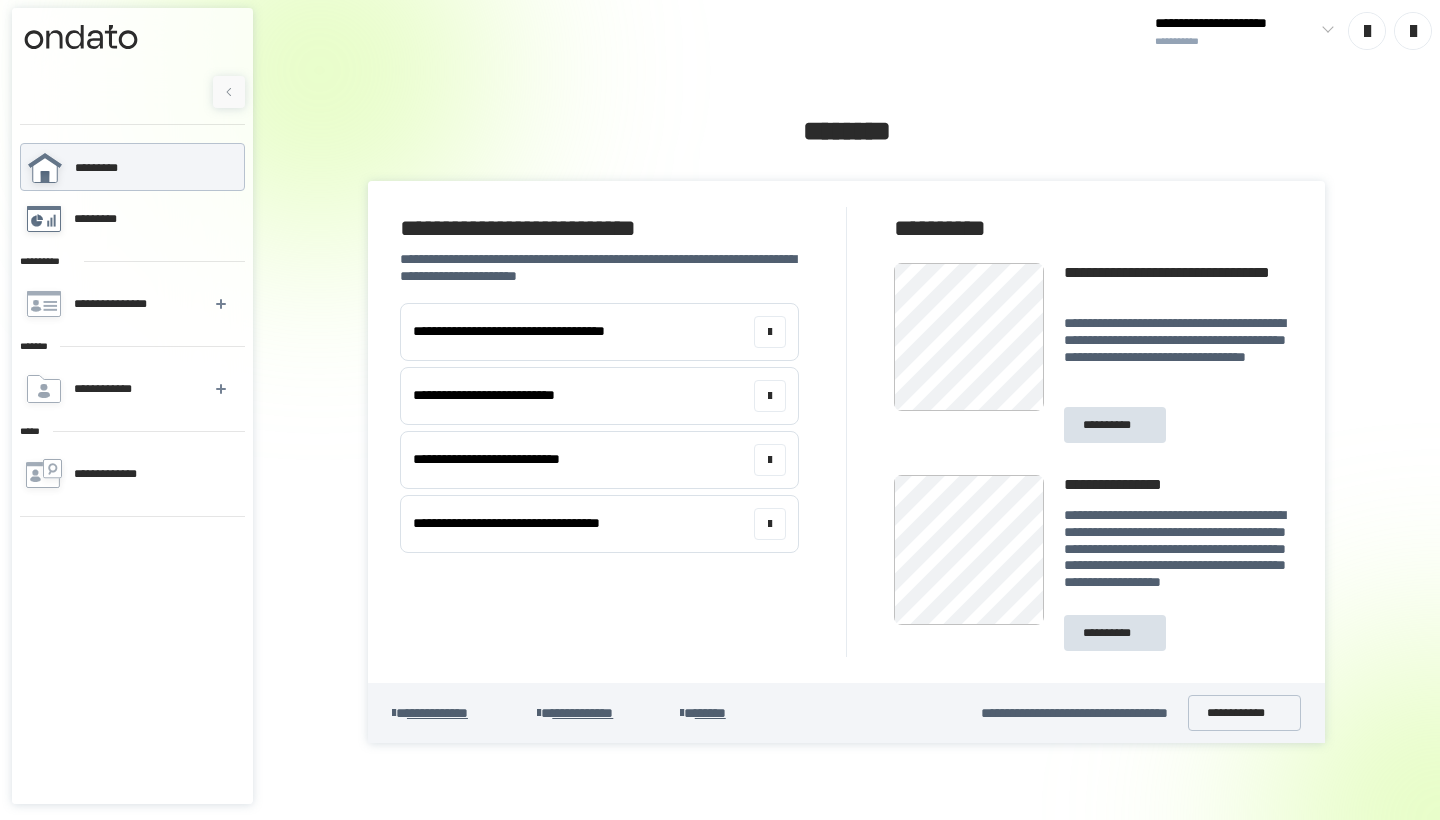 click on "*********" at bounding box center (131, 219) 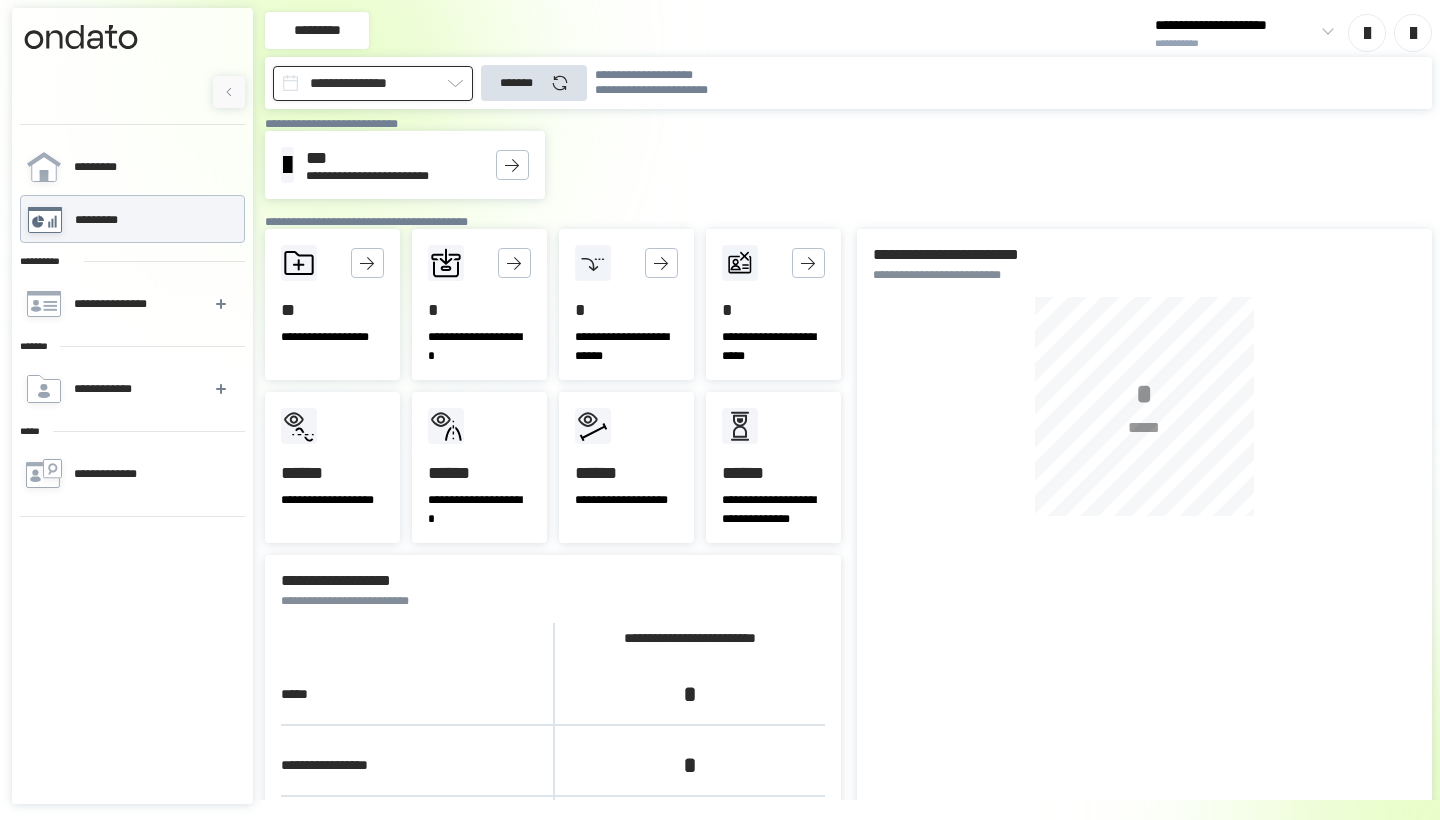 click on "**********" at bounding box center [373, 83] 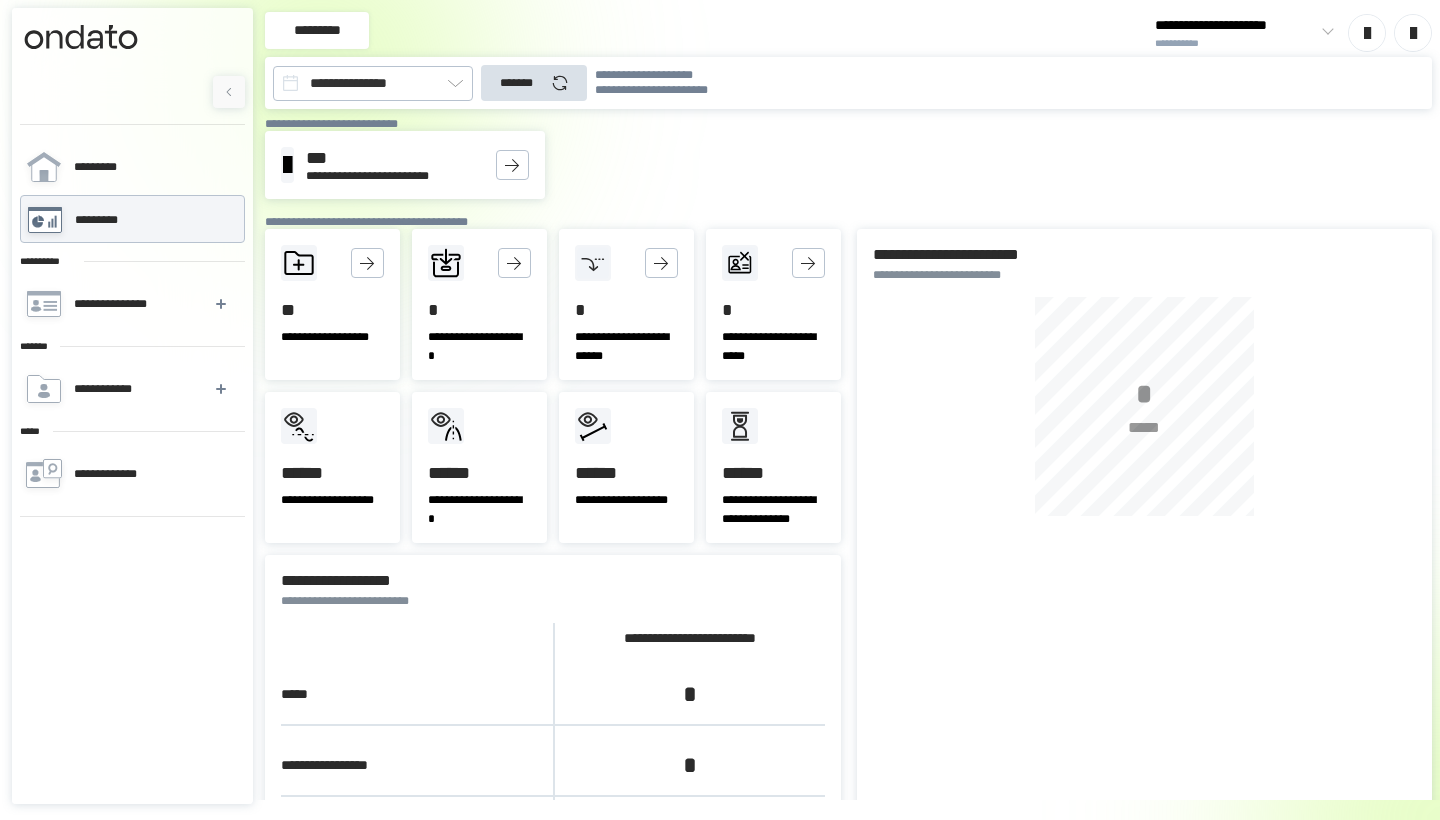 click on "**********" at bounding box center [1235, 25] 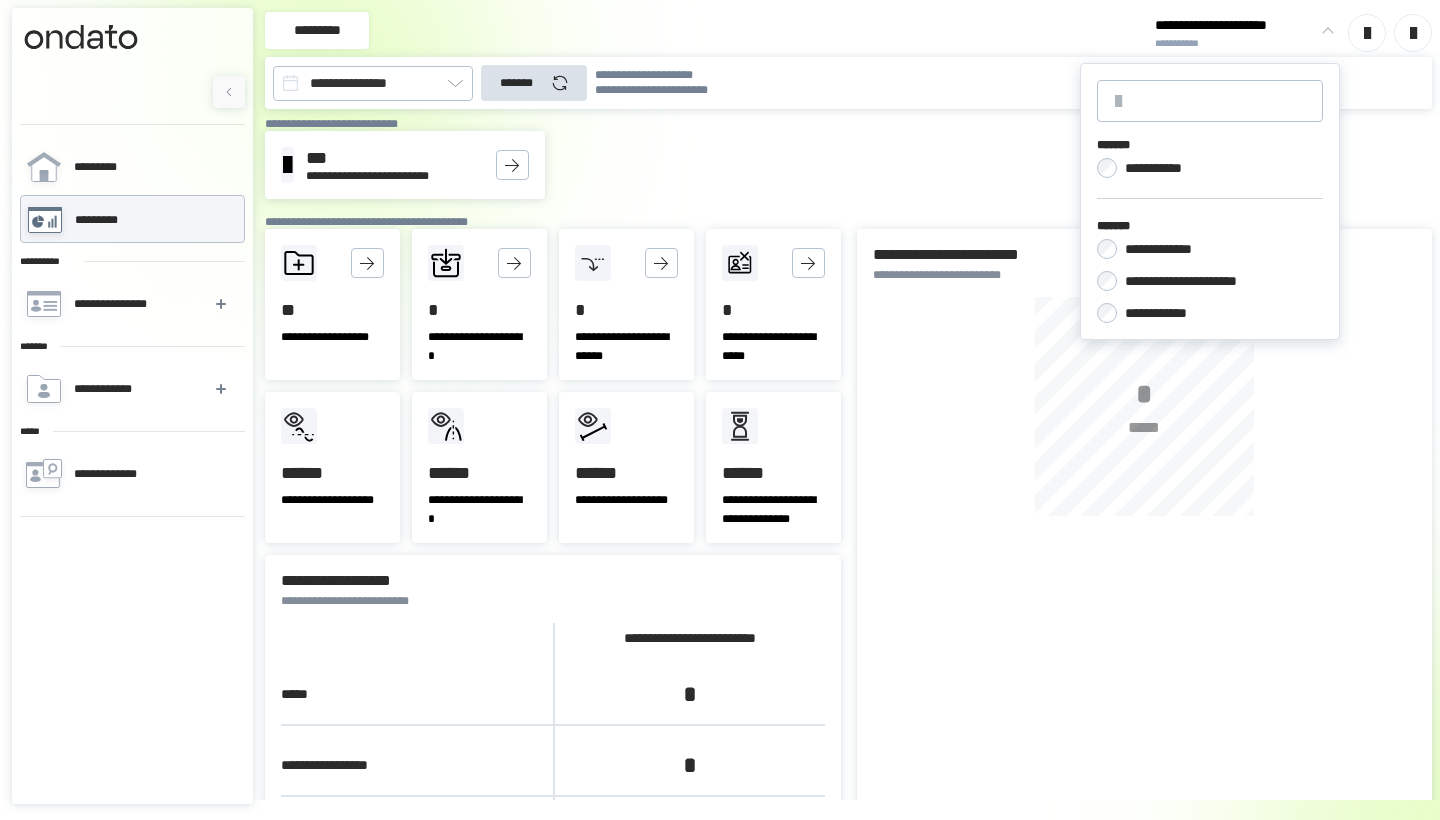 click on "[NAME] [ADDRESS] [EMAIL]" at bounding box center [1210, 278] 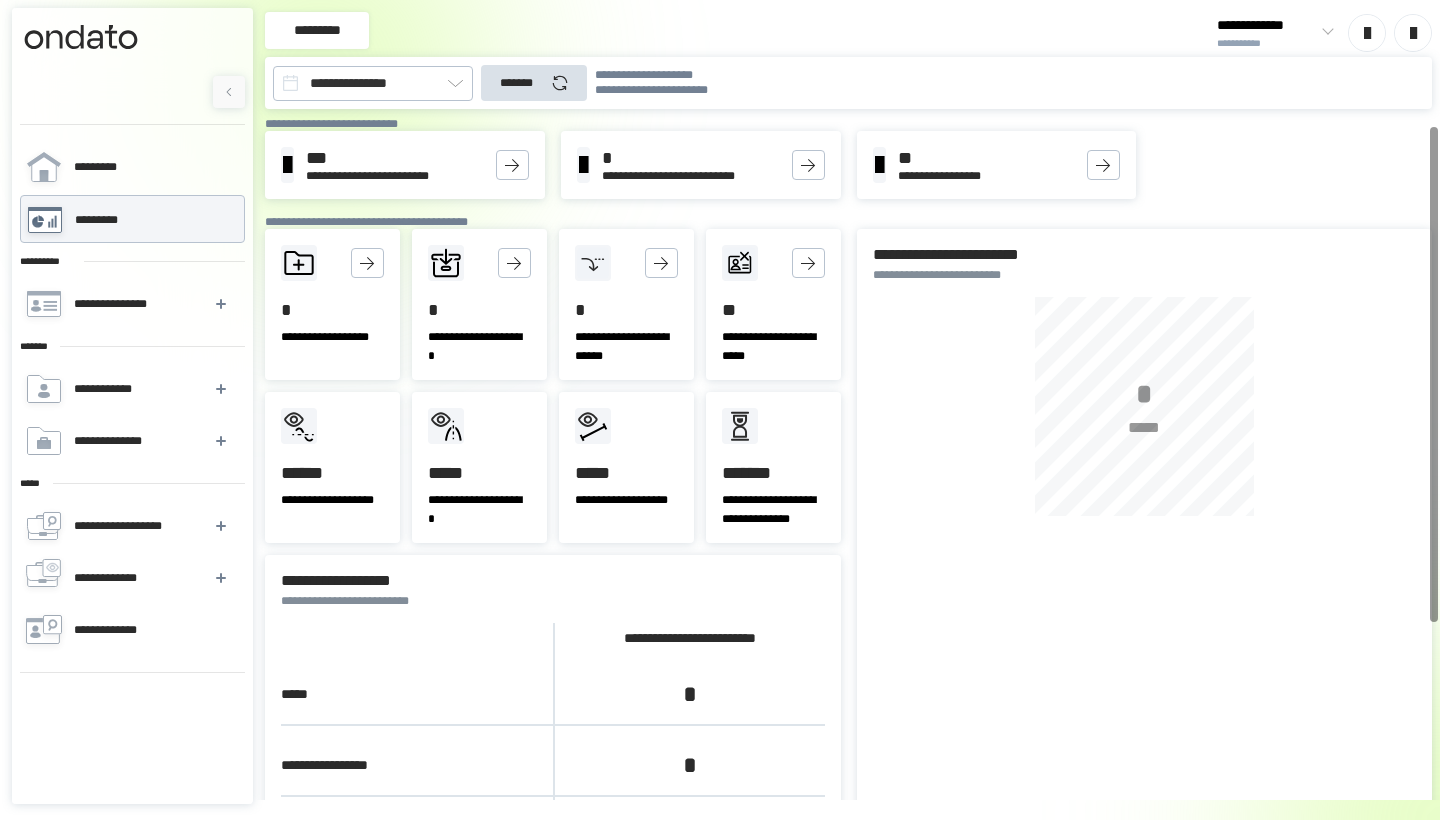 click on "**********" at bounding box center [1266, 43] 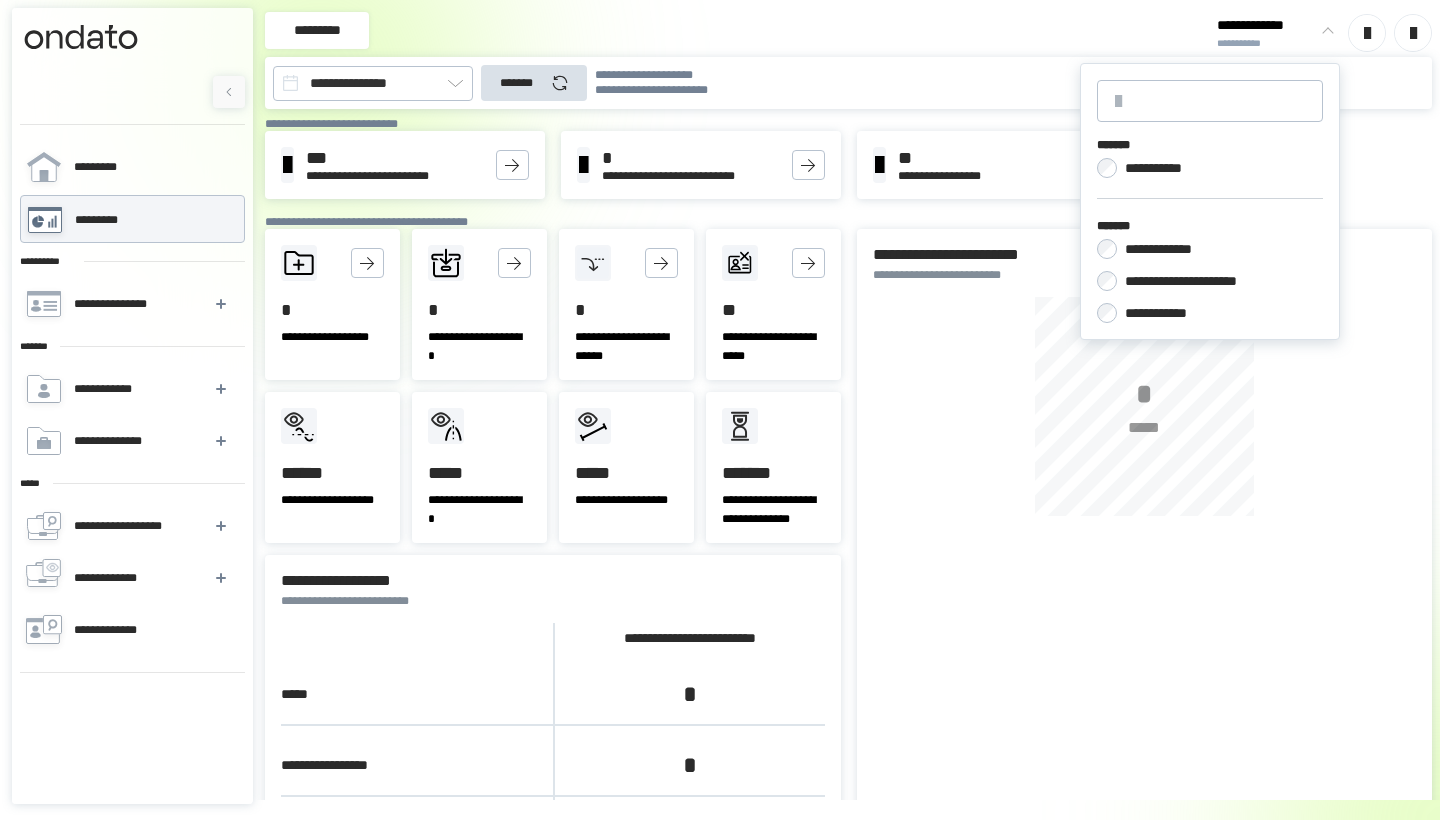 click at bounding box center [1107, 313] 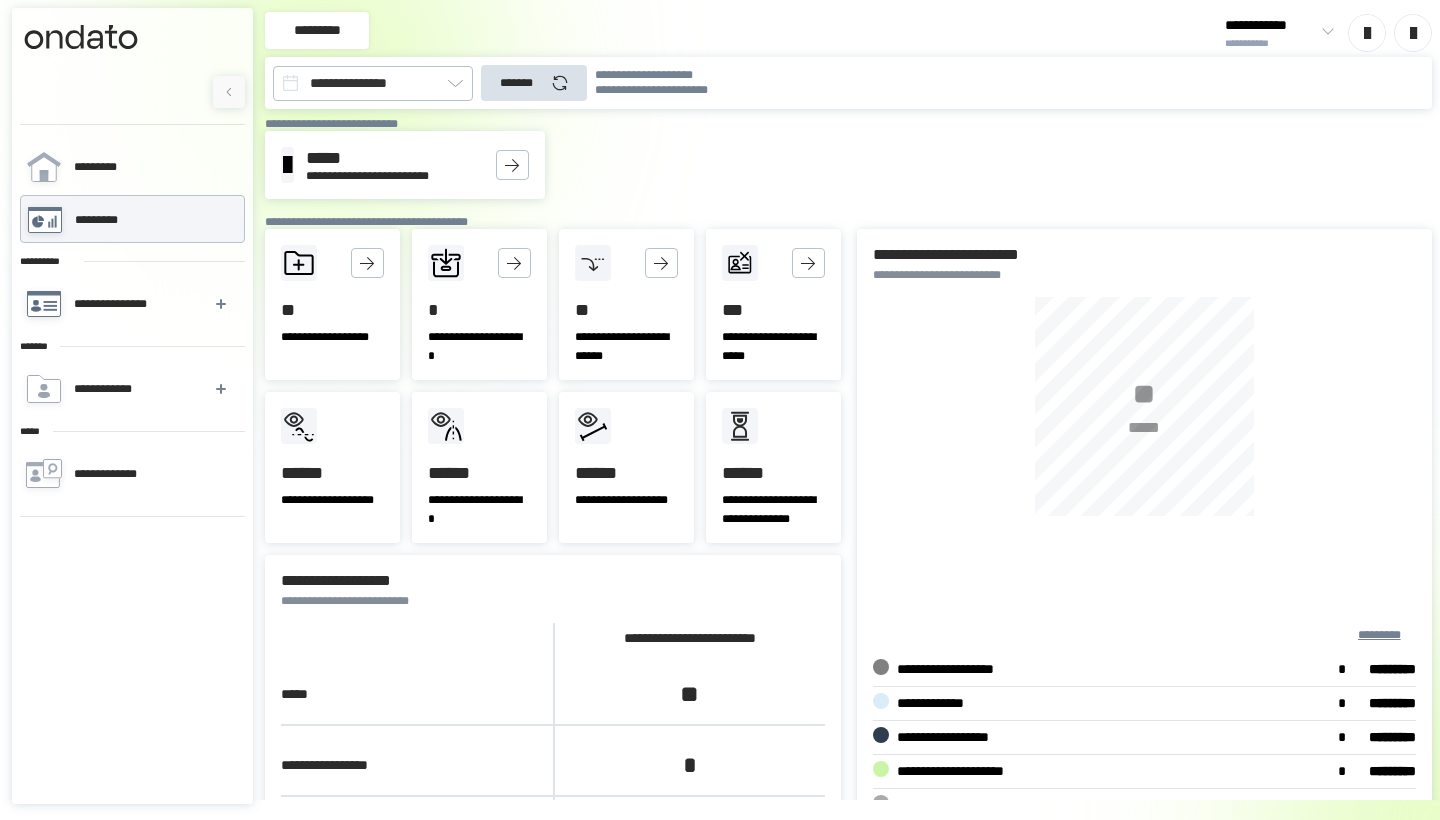 click on "**********" at bounding box center (114, 304) 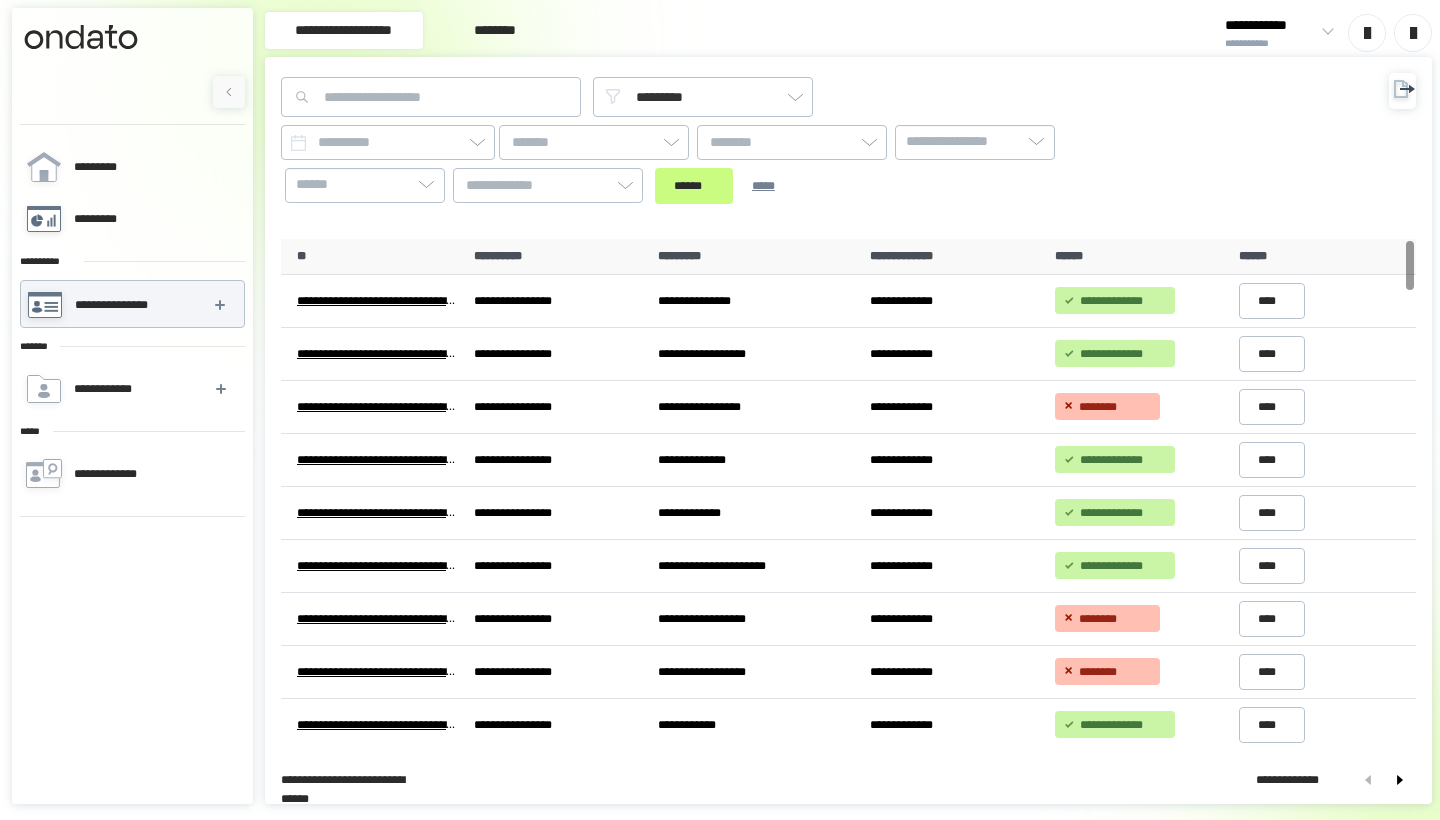 click on "*********" at bounding box center (131, 219) 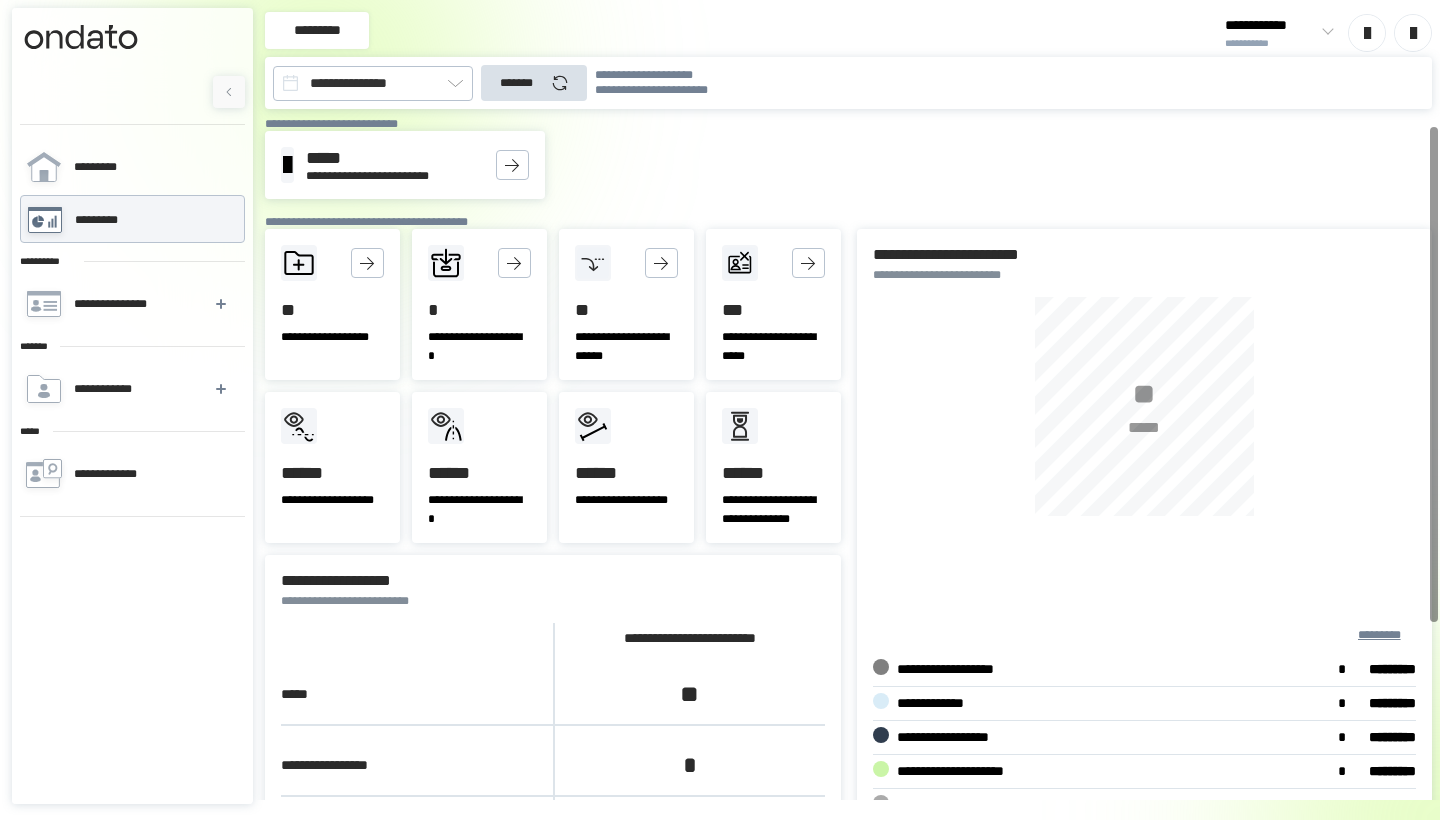 scroll, scrollTop: 0, scrollLeft: 0, axis: both 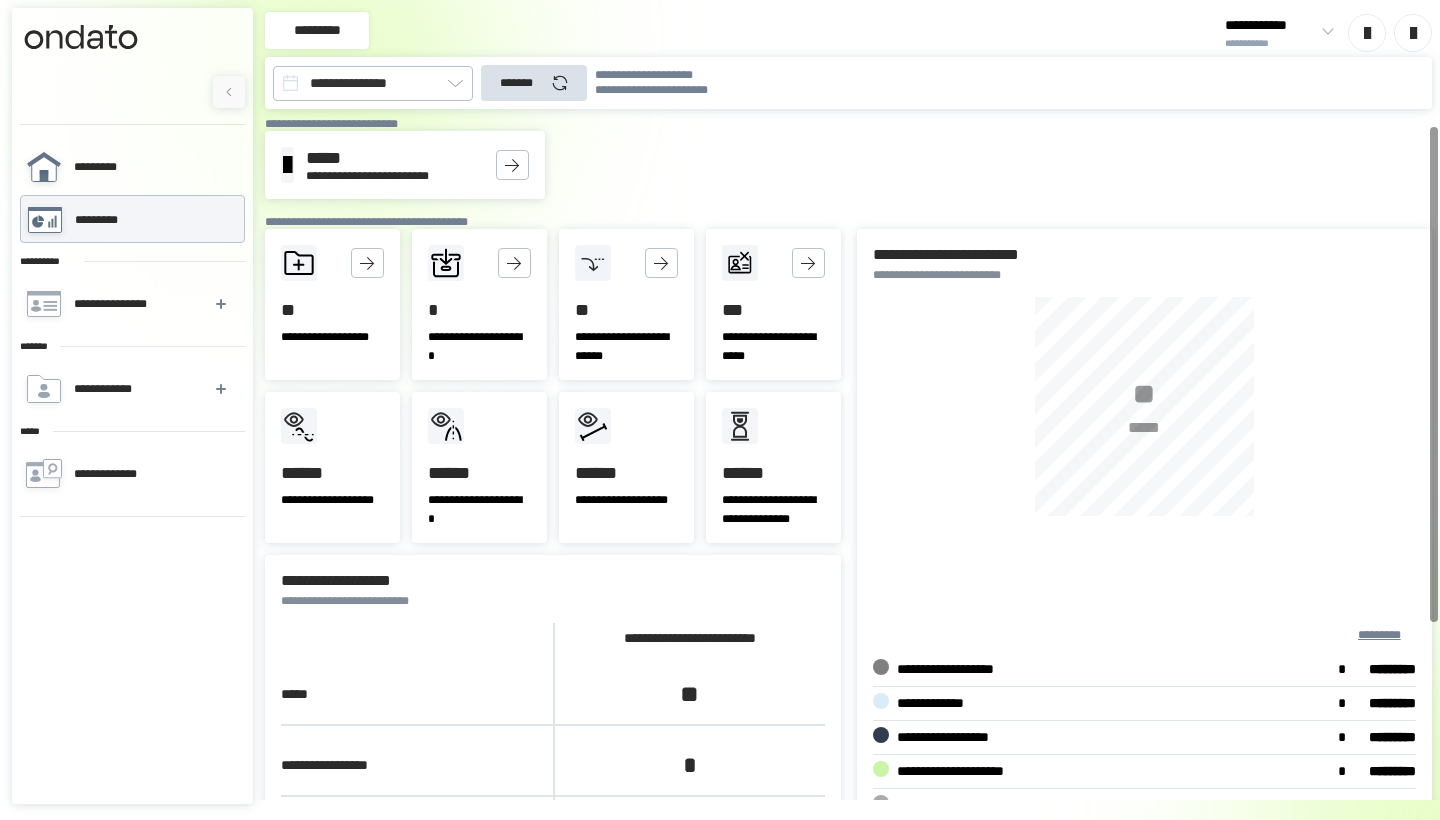 click on "*********" at bounding box center [131, 167] 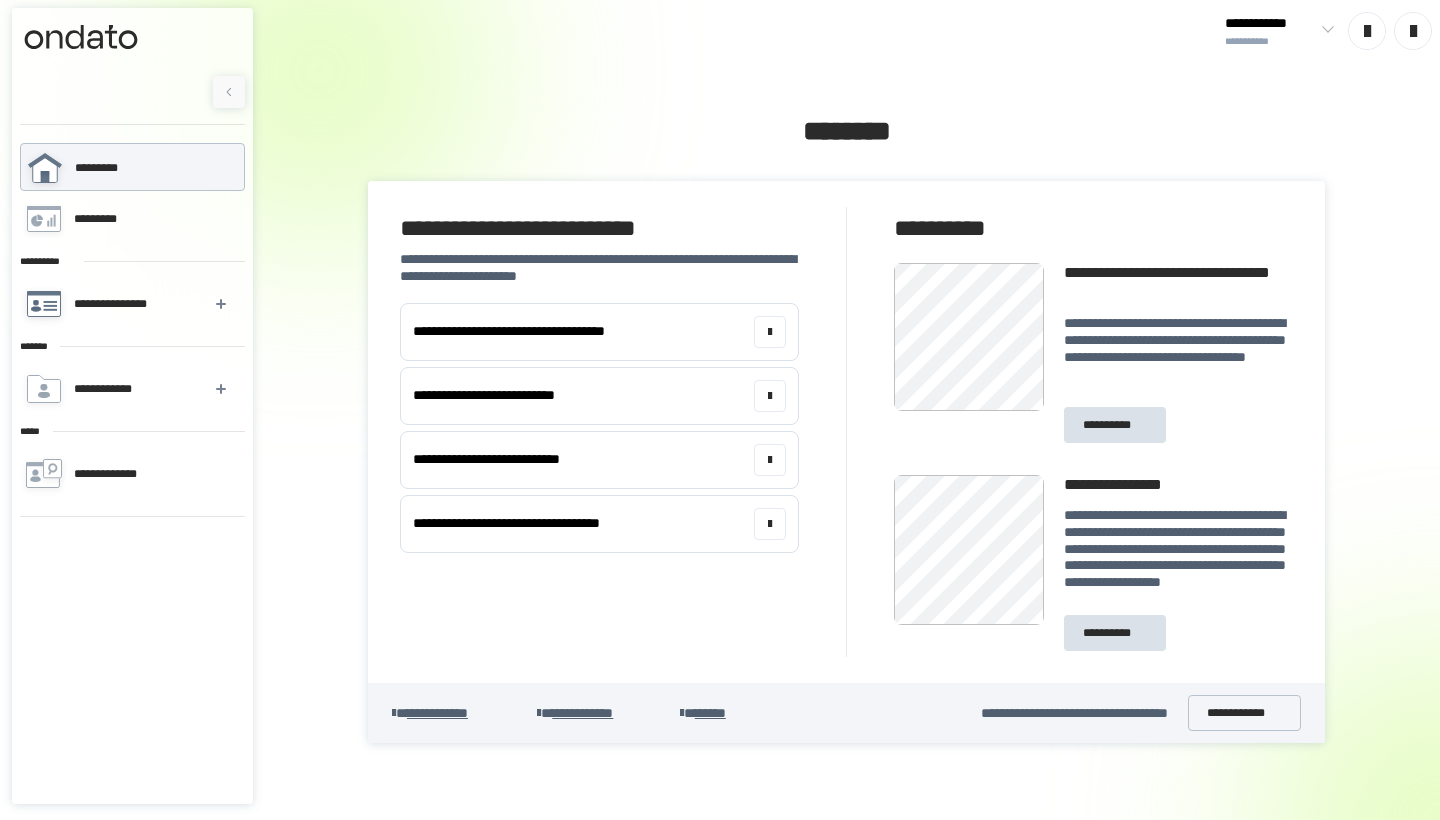 click on "**********" at bounding box center [131, 304] 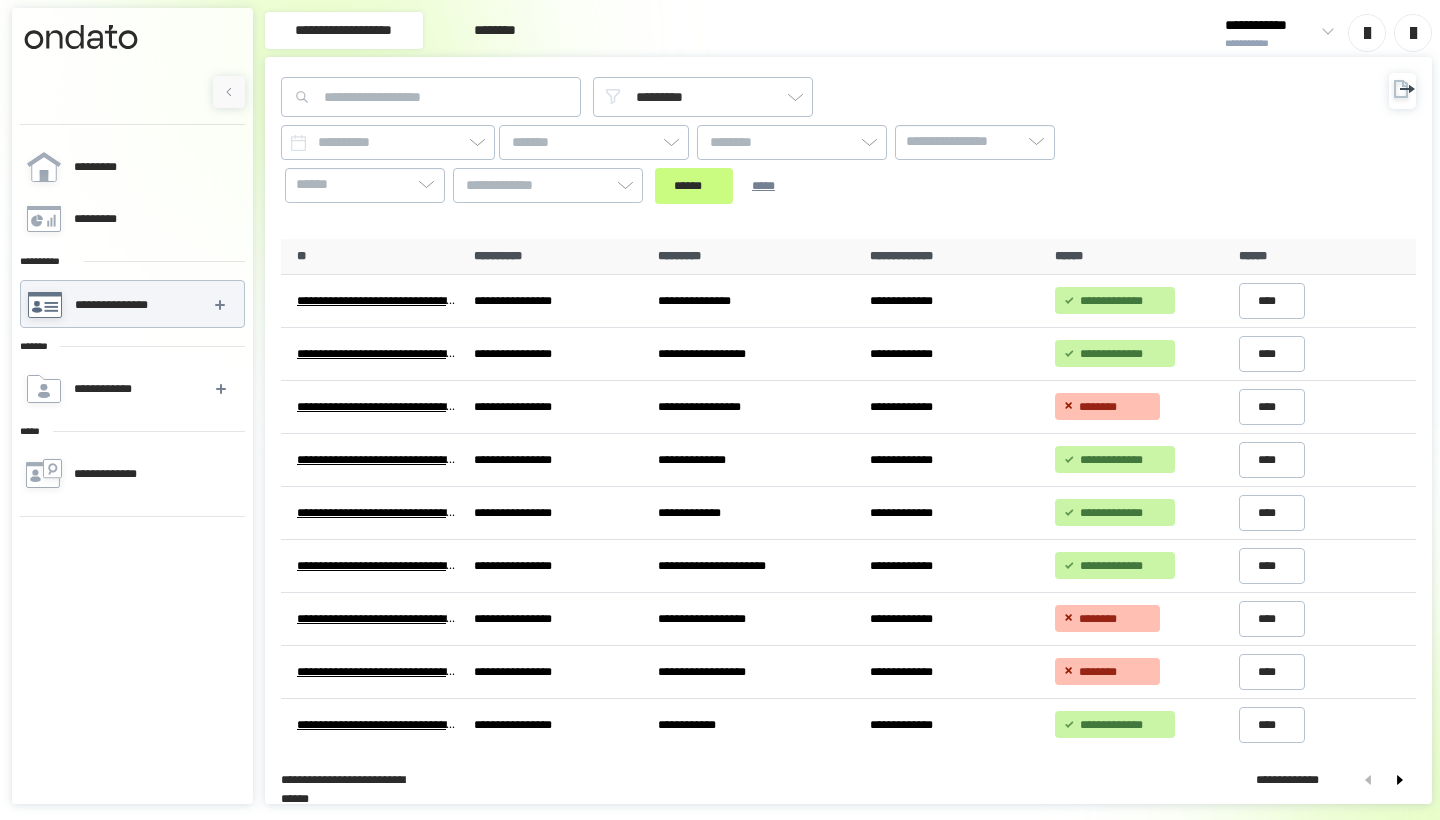 click at bounding box center (1324, 33) 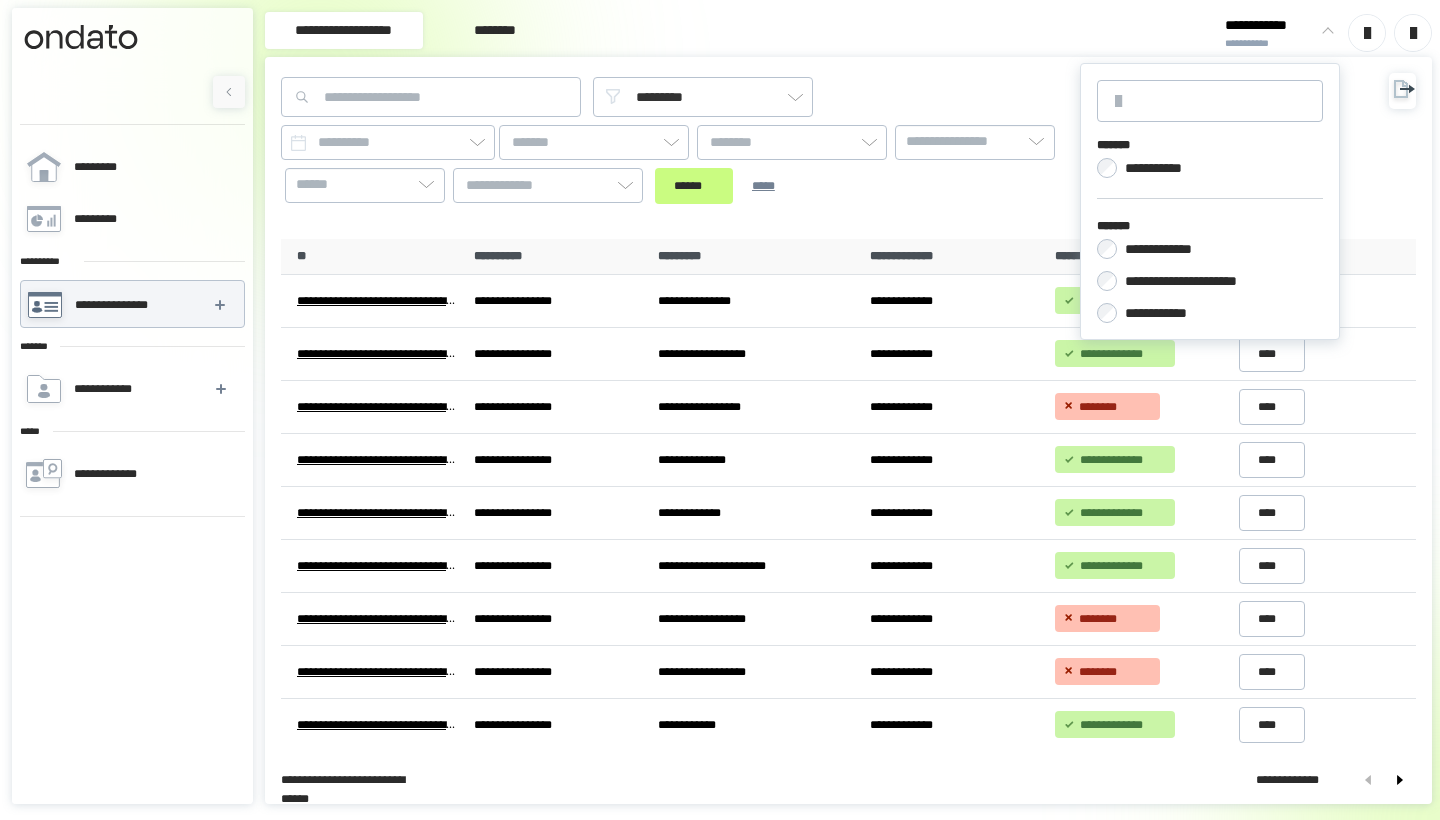 click on "**********" at bounding box center (1170, 249) 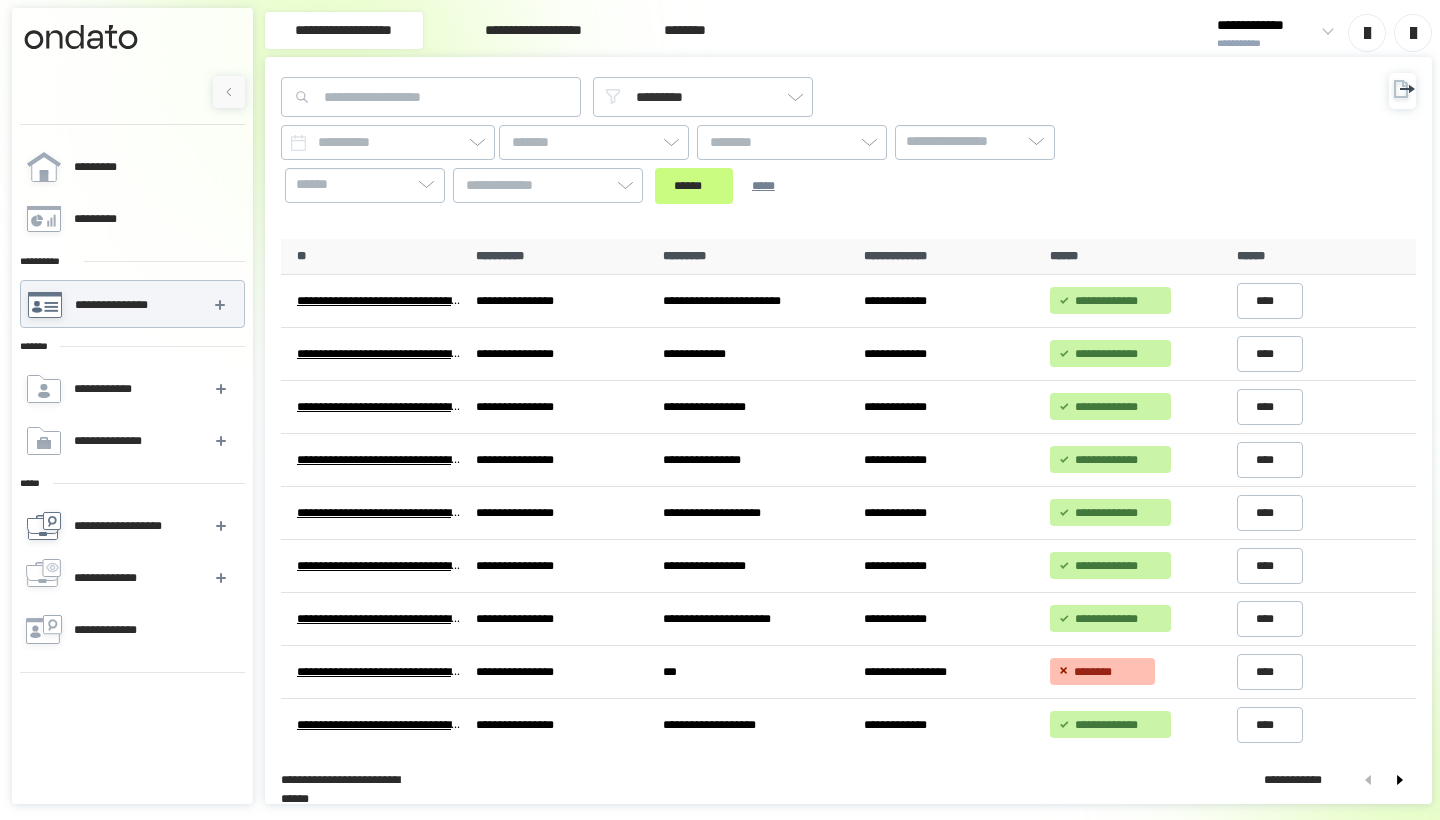 click on "**********" at bounding box center (131, 526) 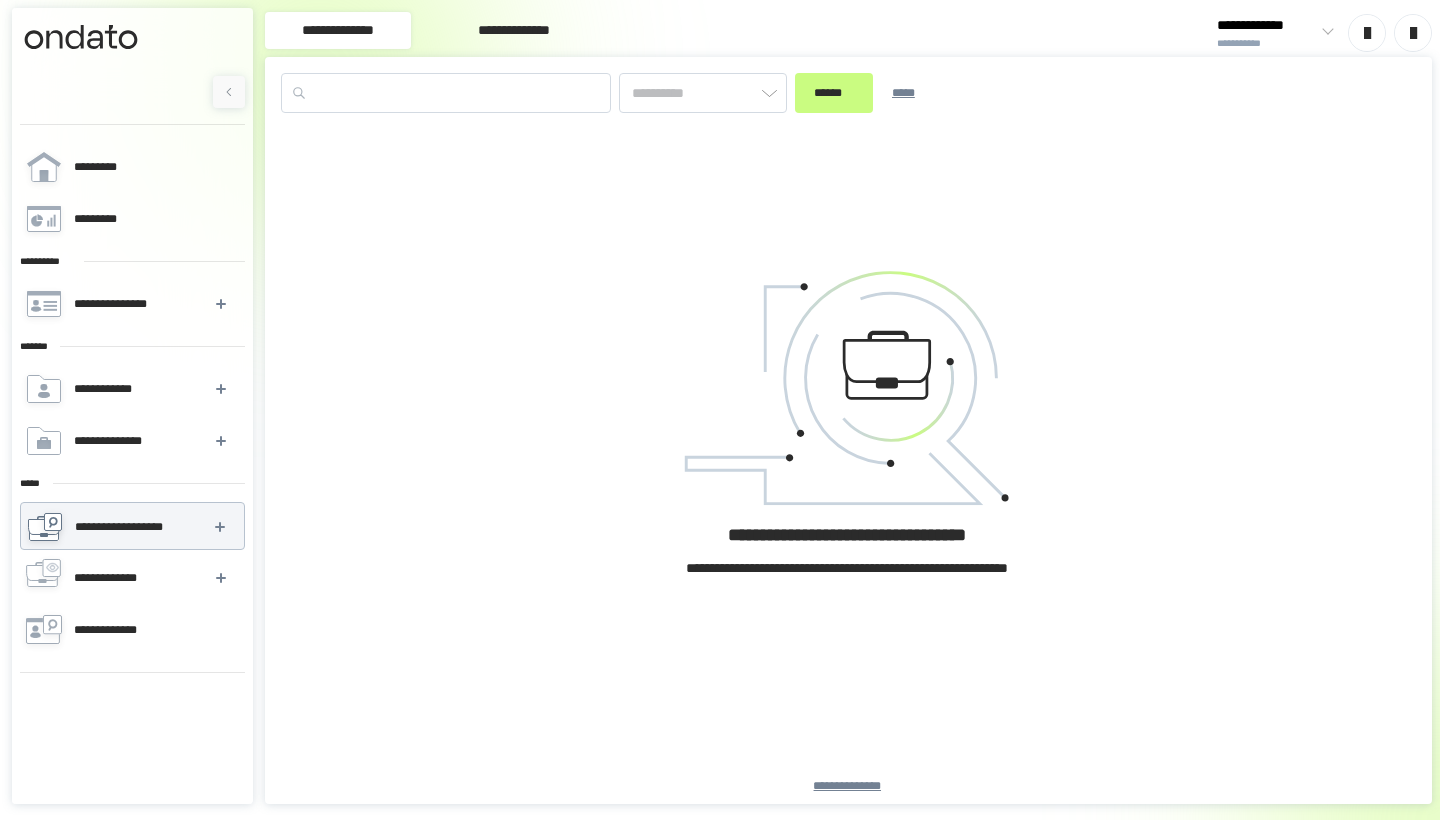 type on "*********" 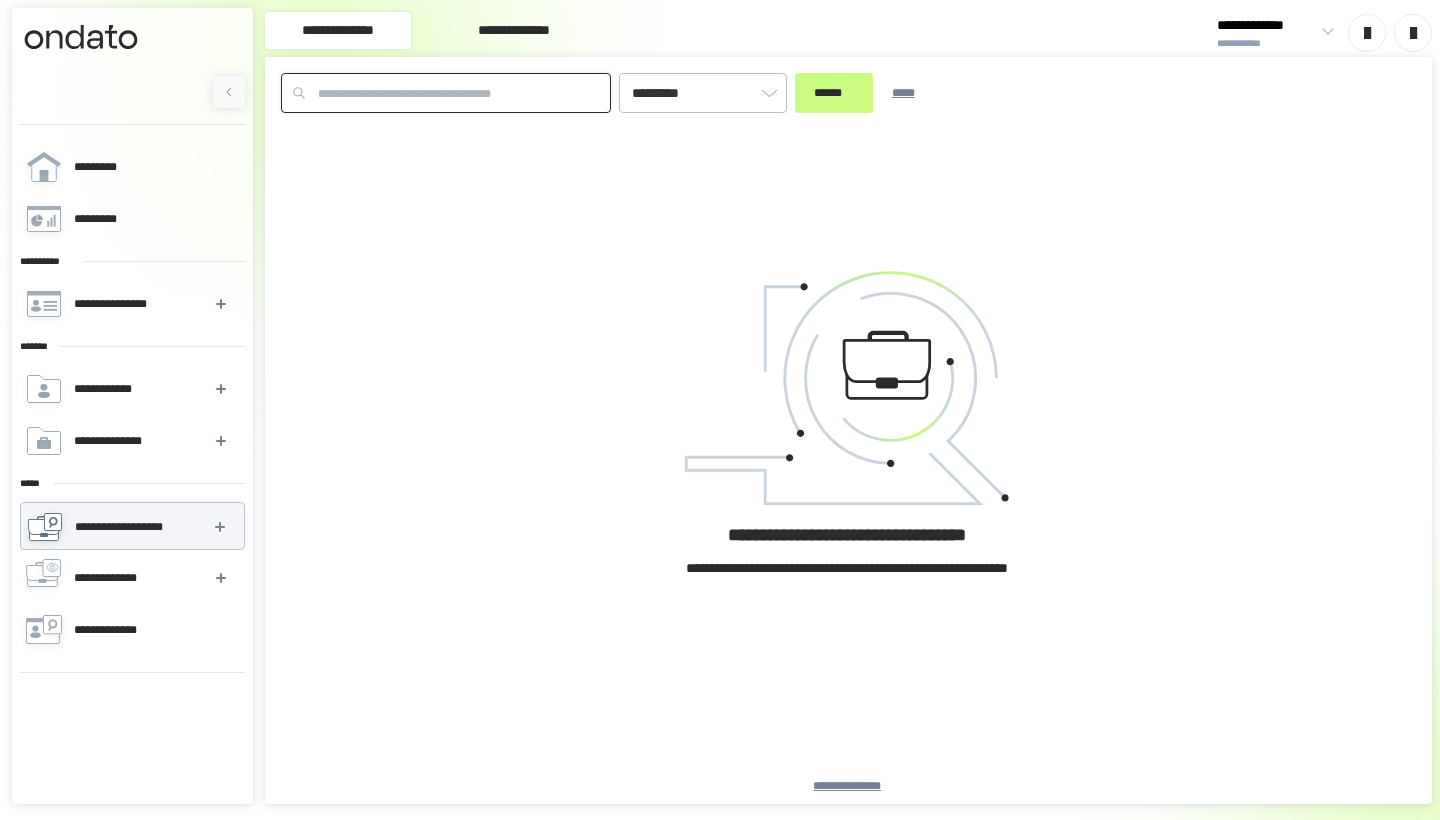 click at bounding box center [446, 93] 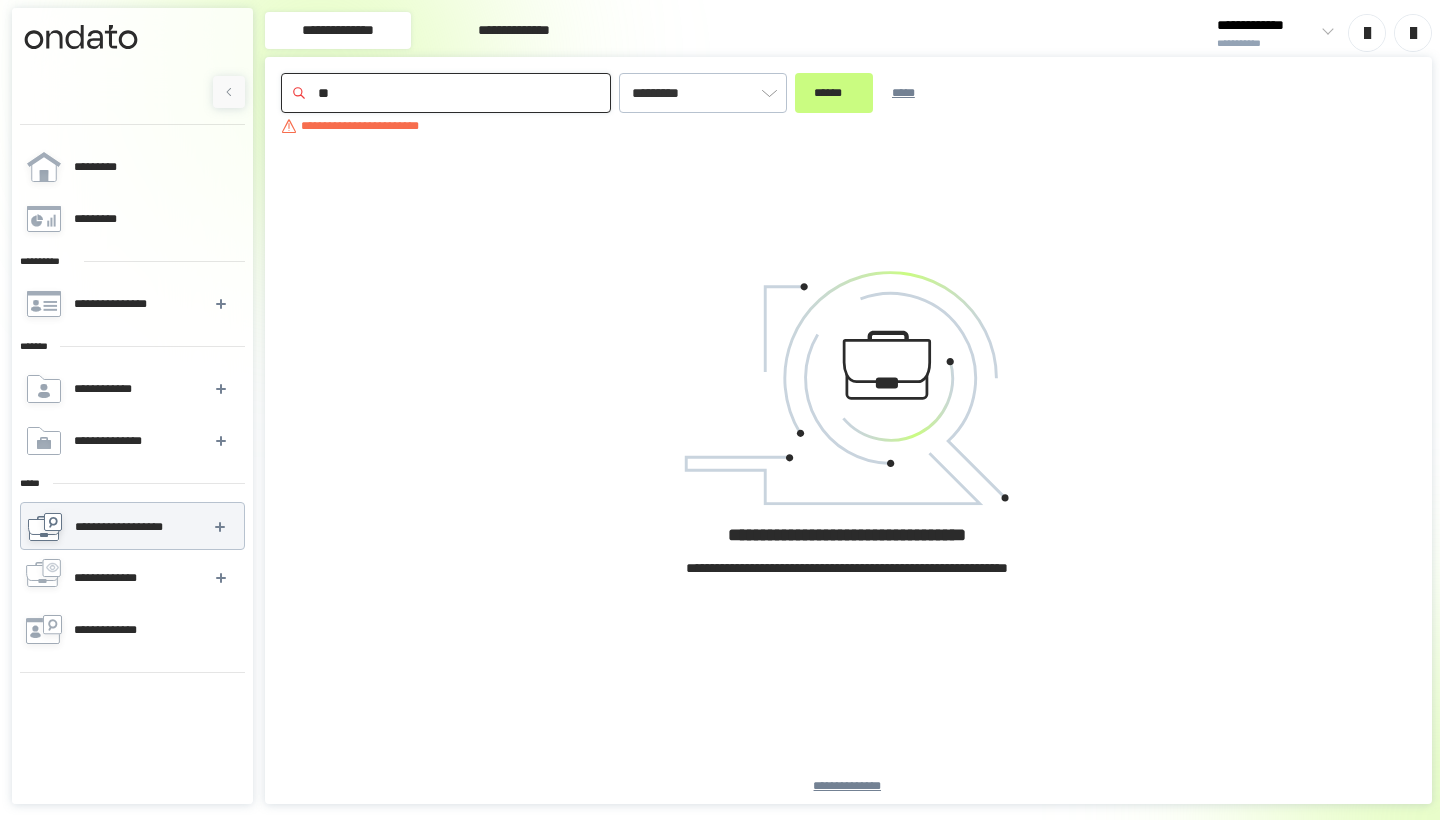 type on "*" 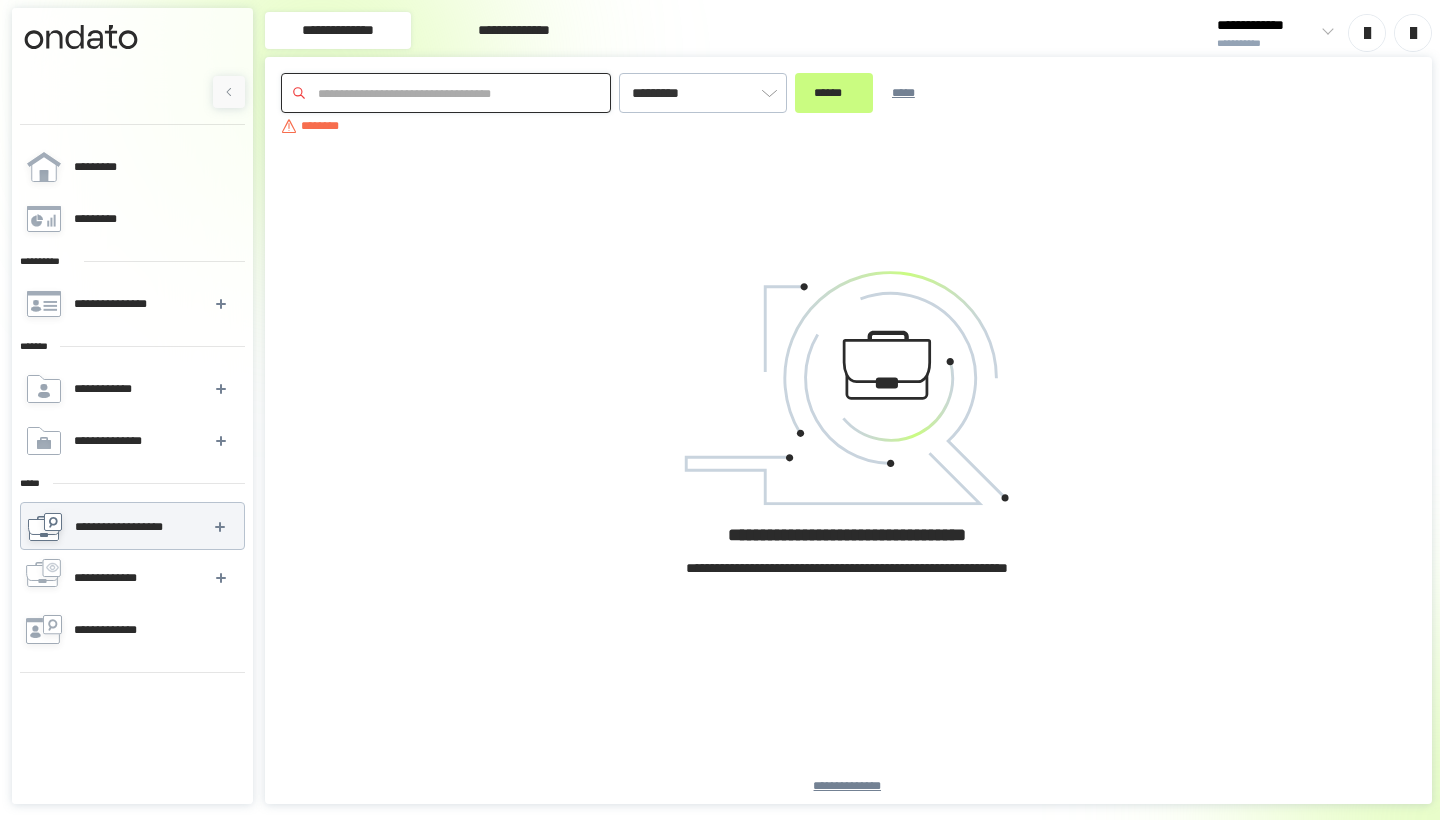 paste on "**********" 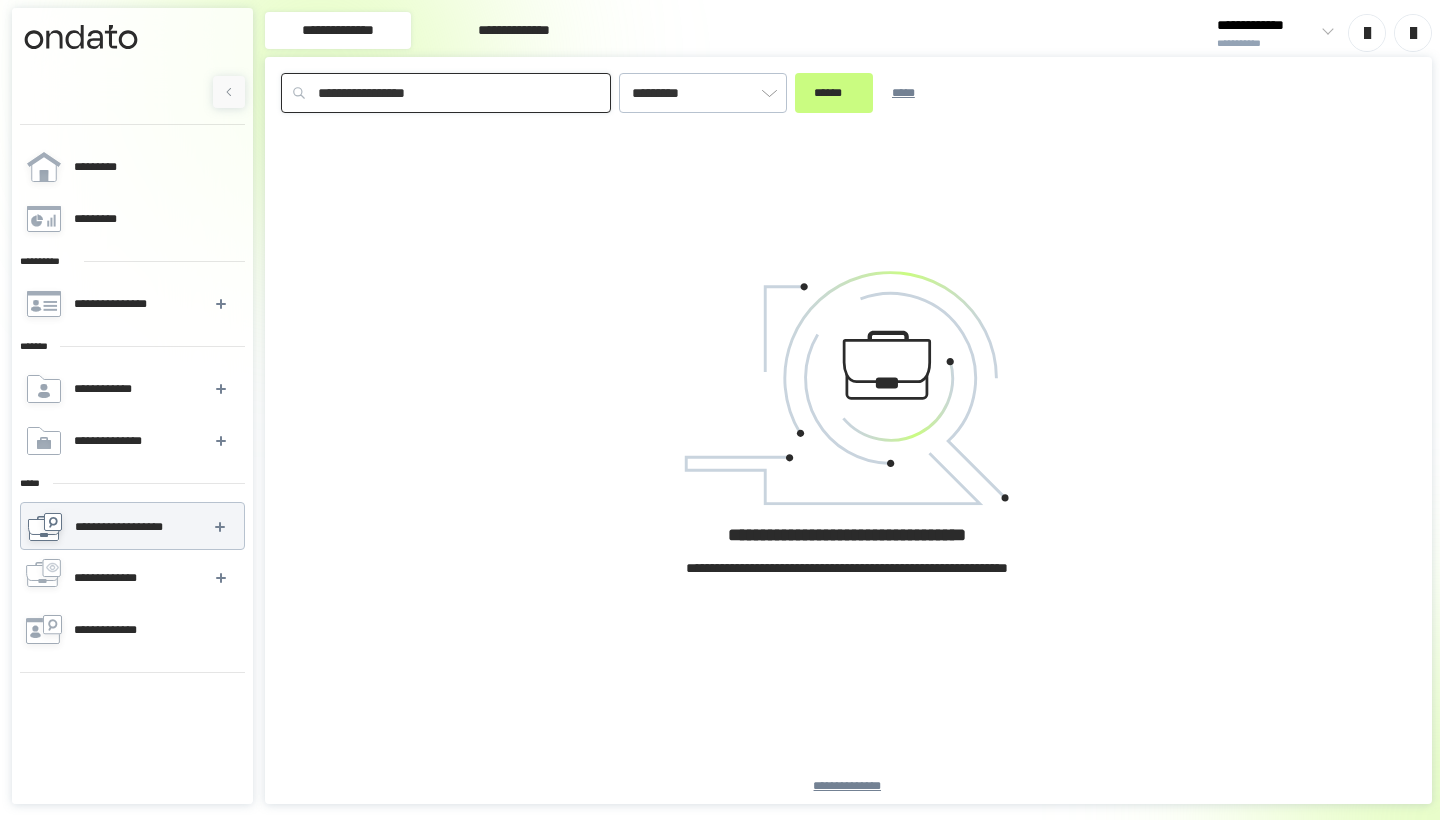type on "**********" 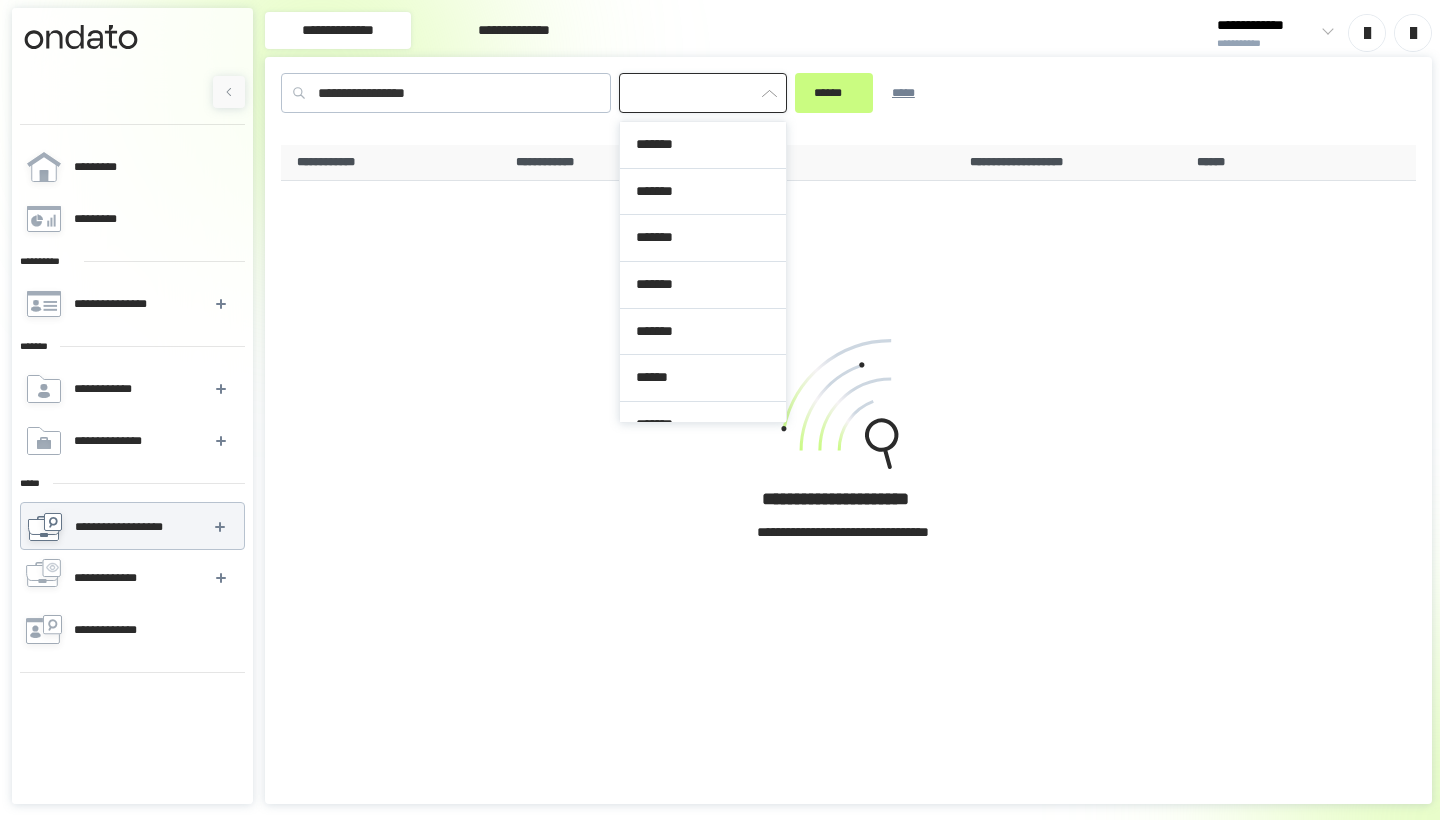 click at bounding box center [703, 93] 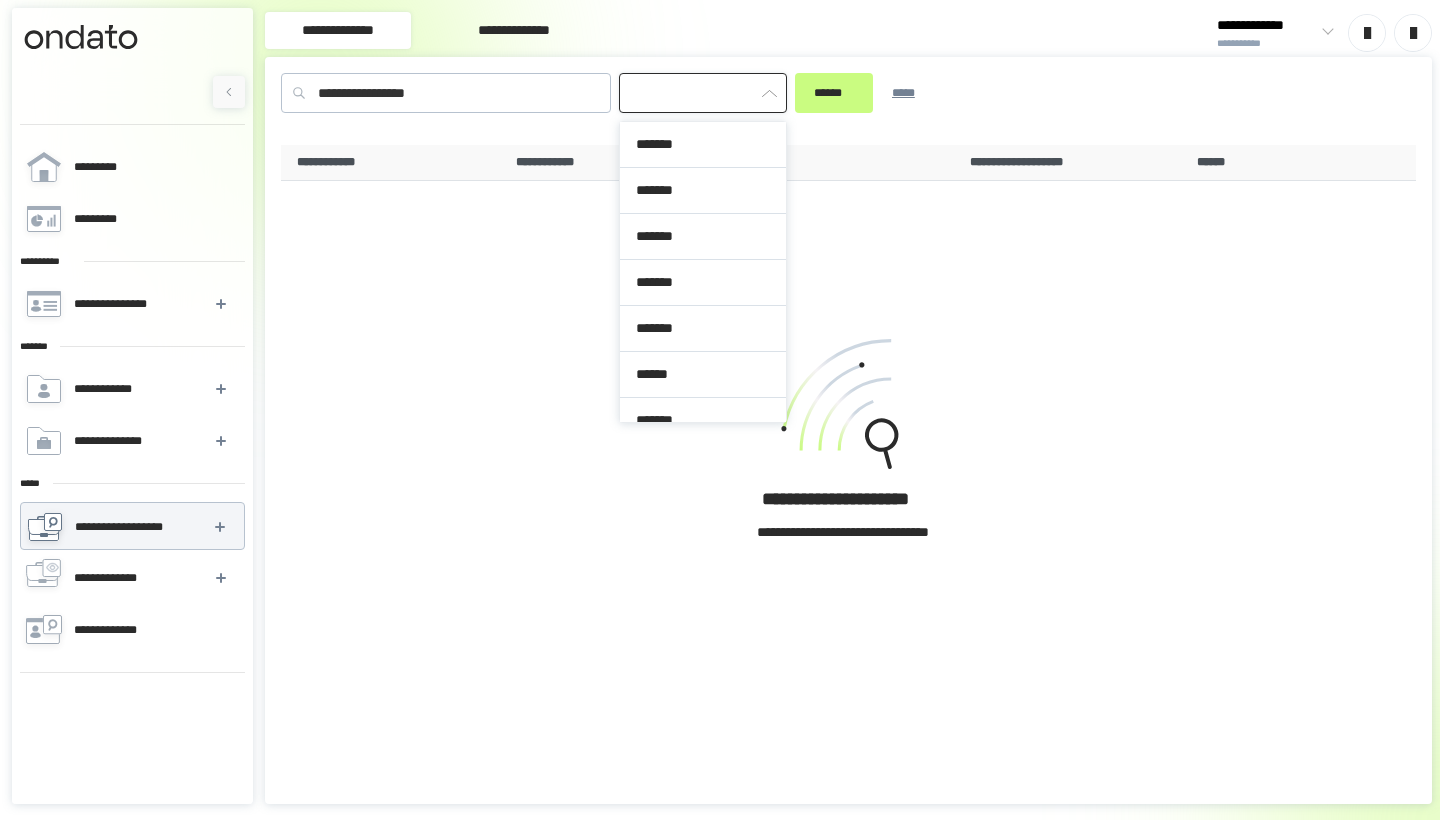 scroll, scrollTop: 303, scrollLeft: 0, axis: vertical 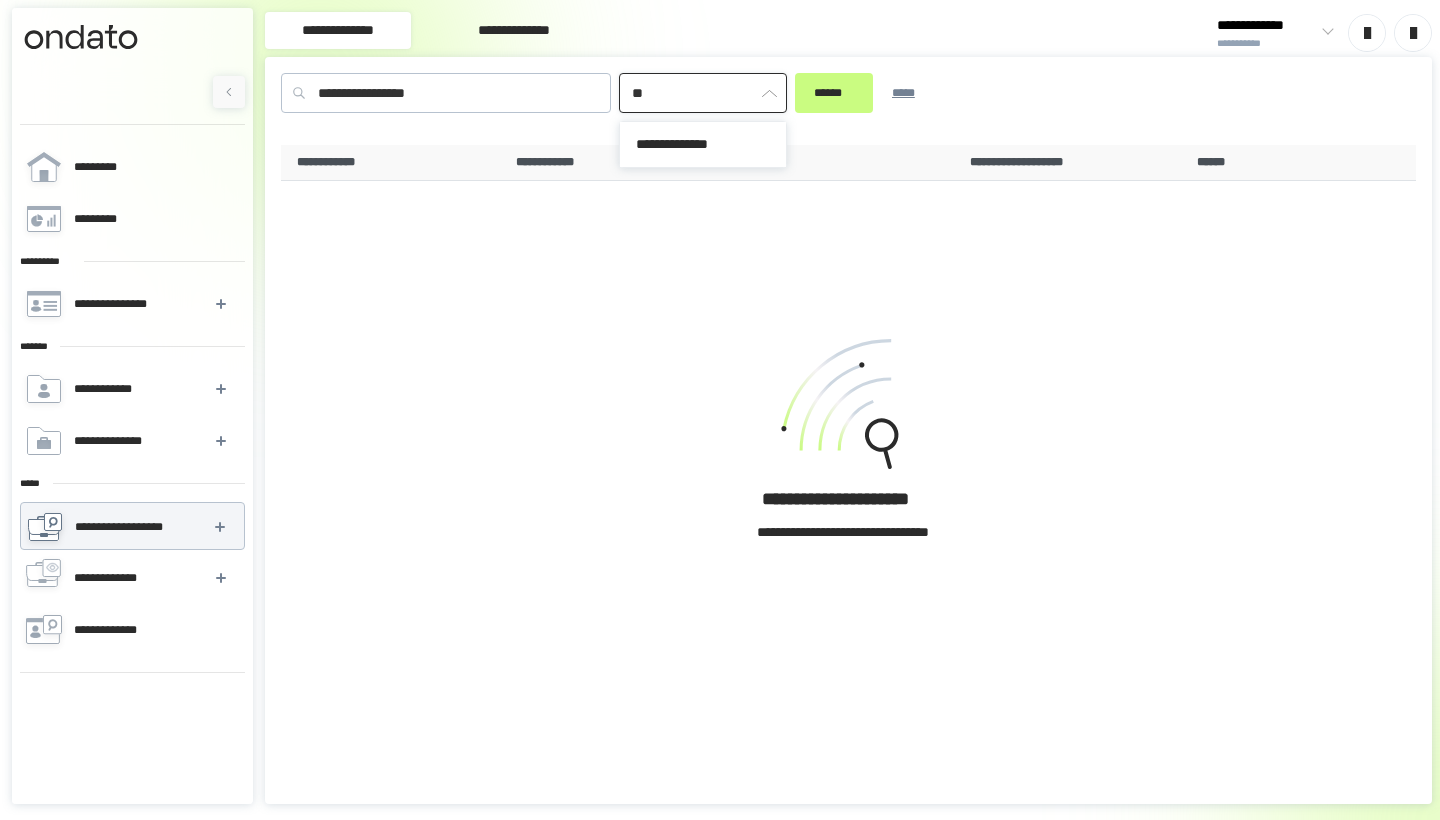 type on "*" 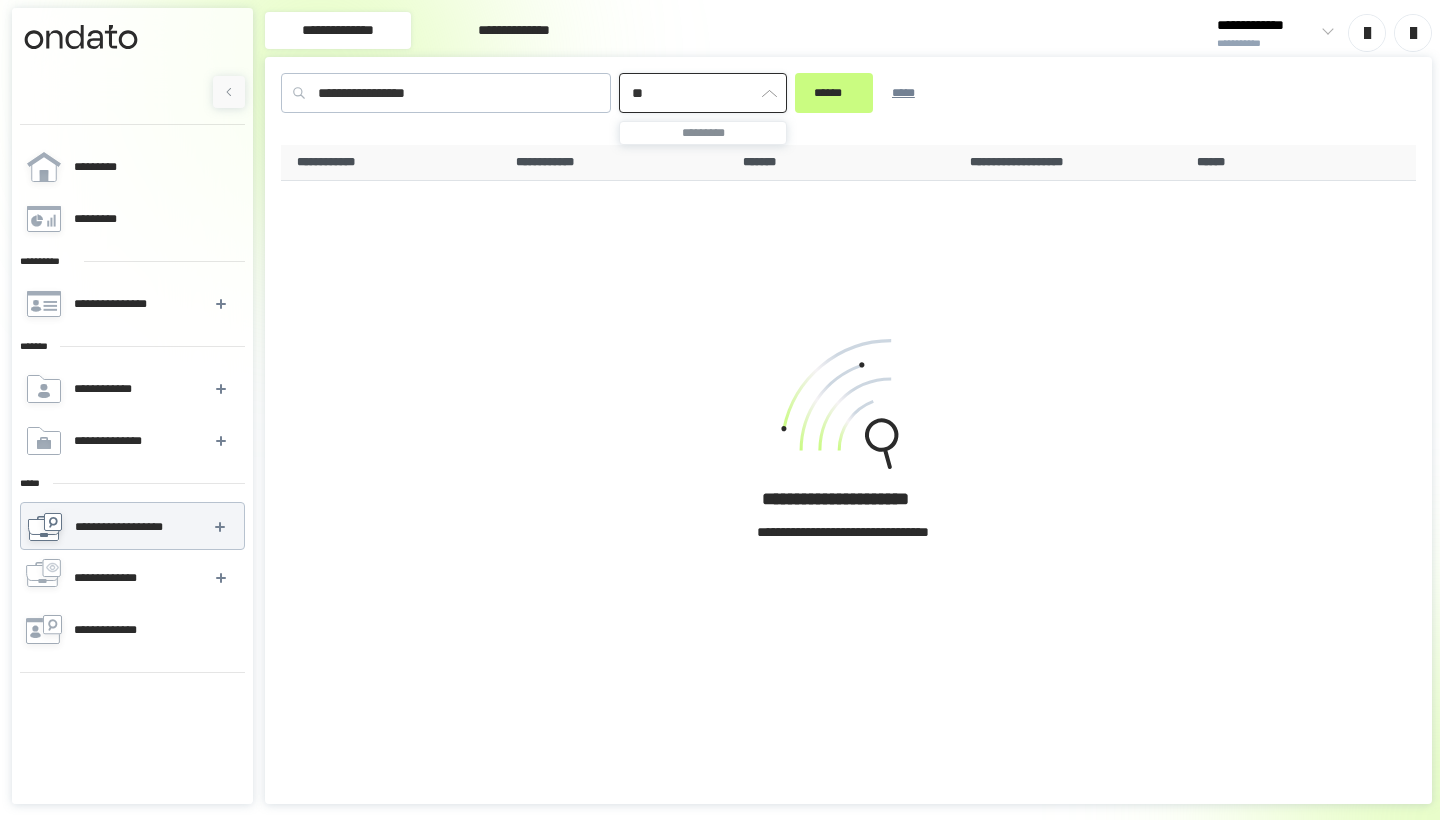 type on "*" 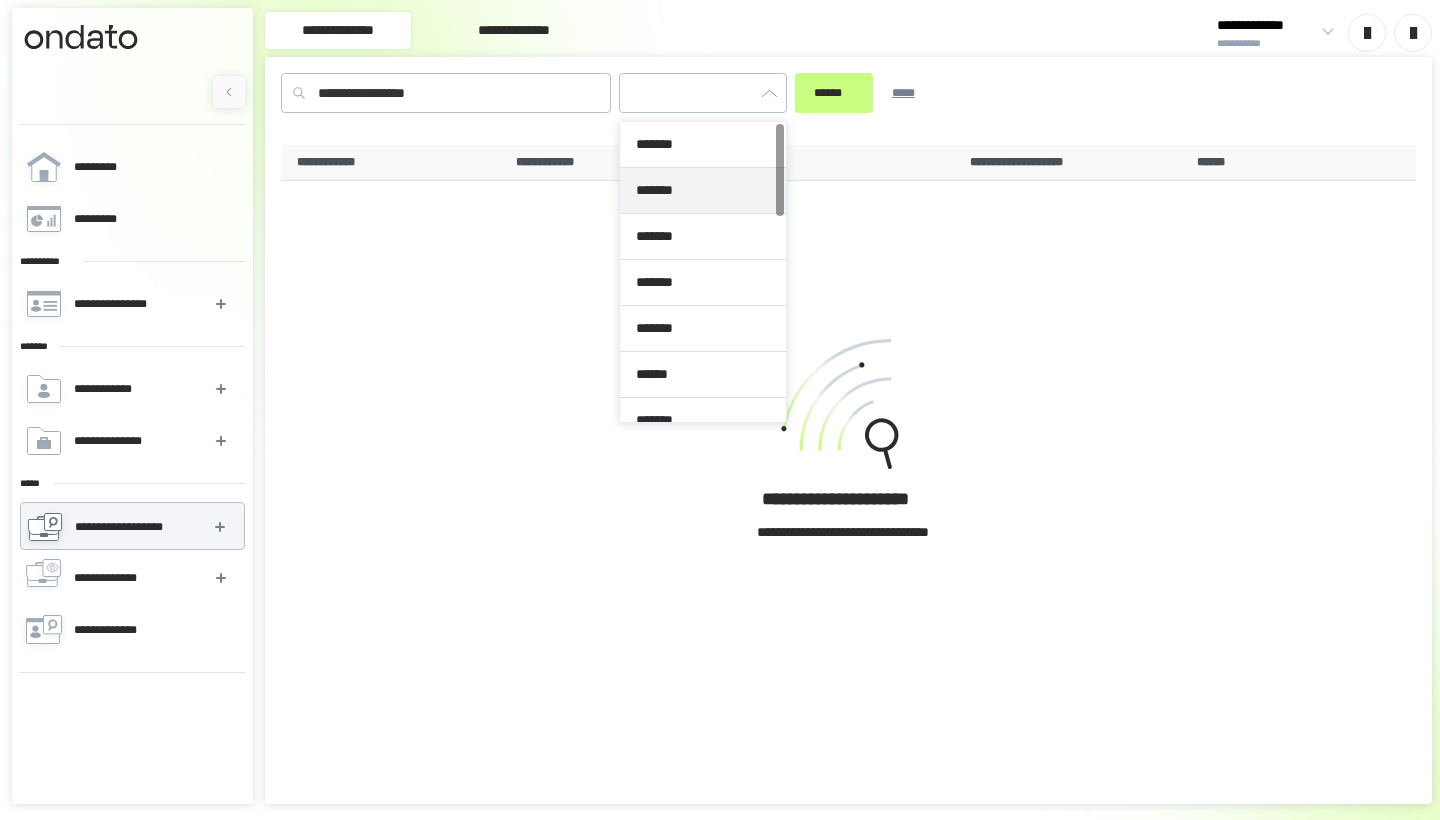 click on "[NAME] [PHONE] [ADDRESS] [SSN] [EMAIL]" at bounding box center (848, 446) 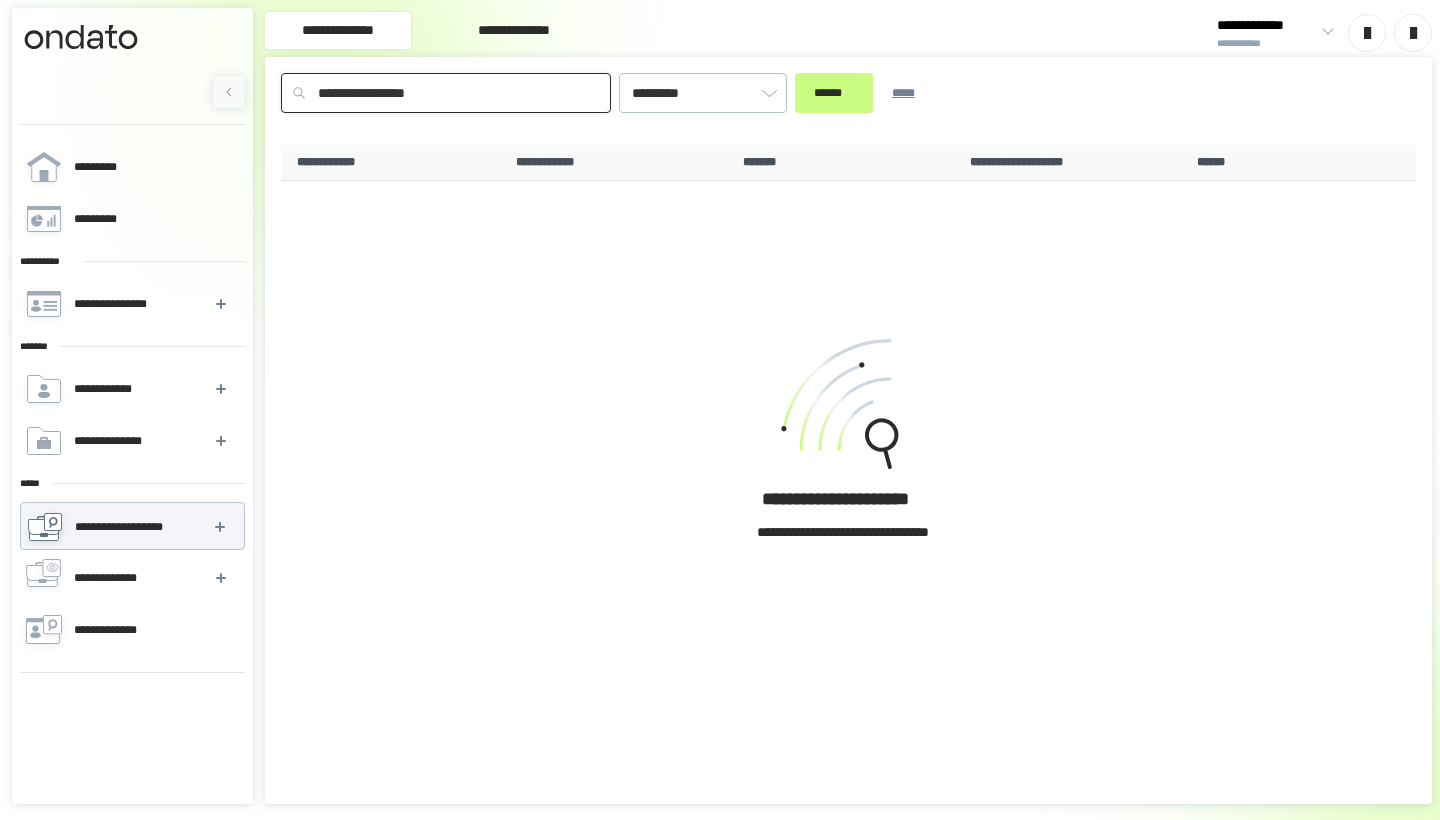 click on "**********" at bounding box center [446, 93] 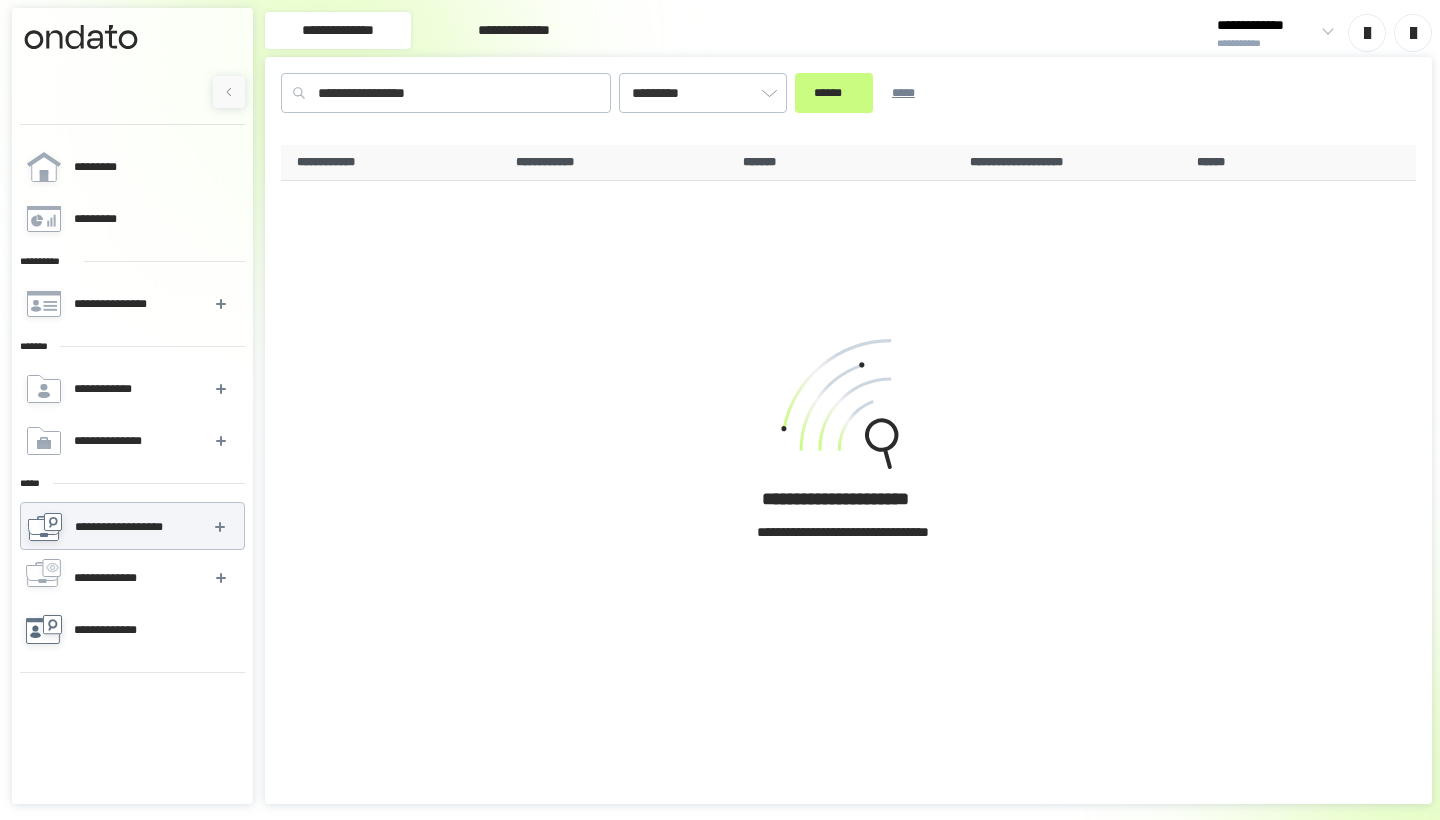 click on "**********" at bounding box center (117, 630) 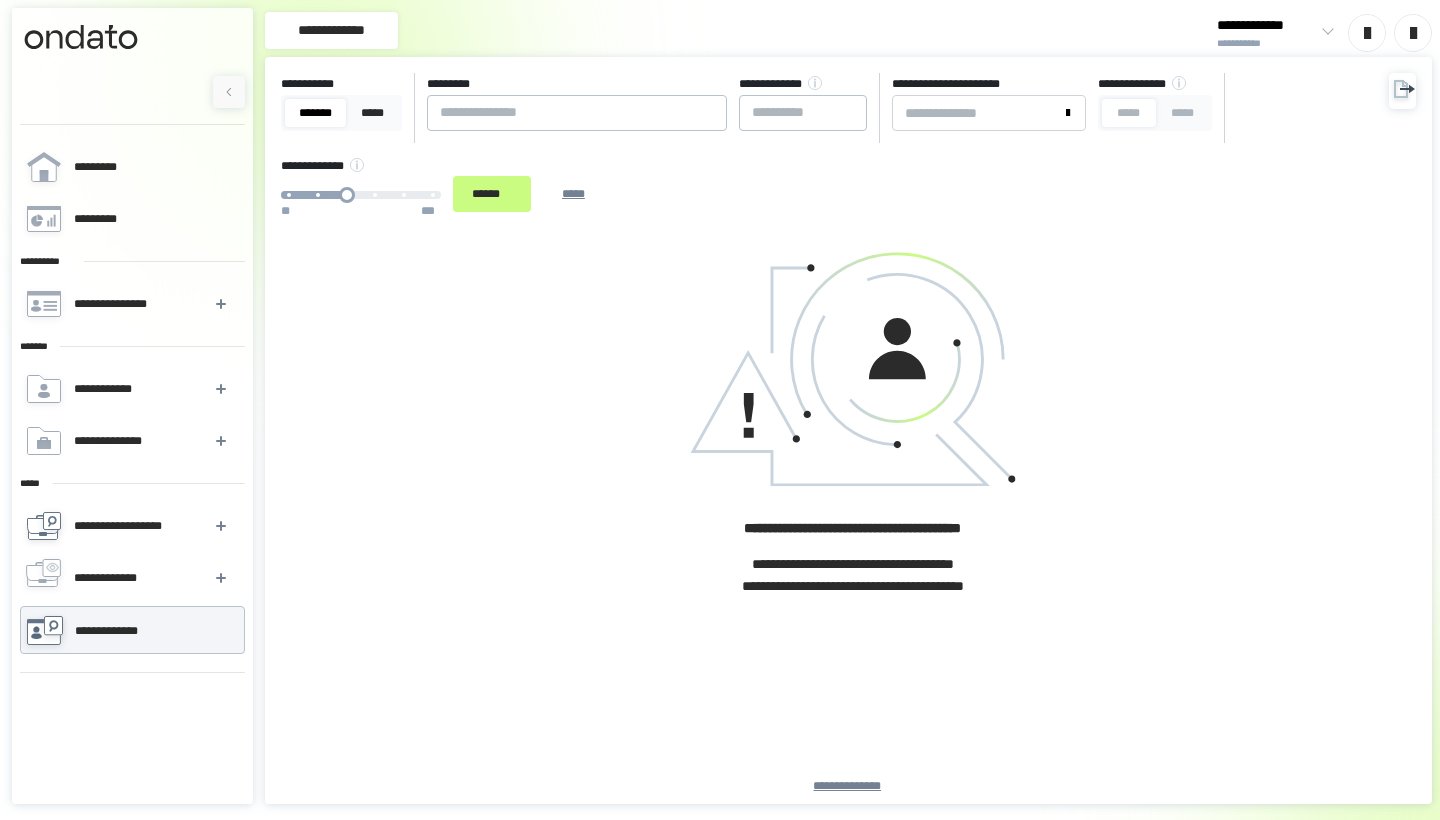 click on "**********" at bounding box center (131, 526) 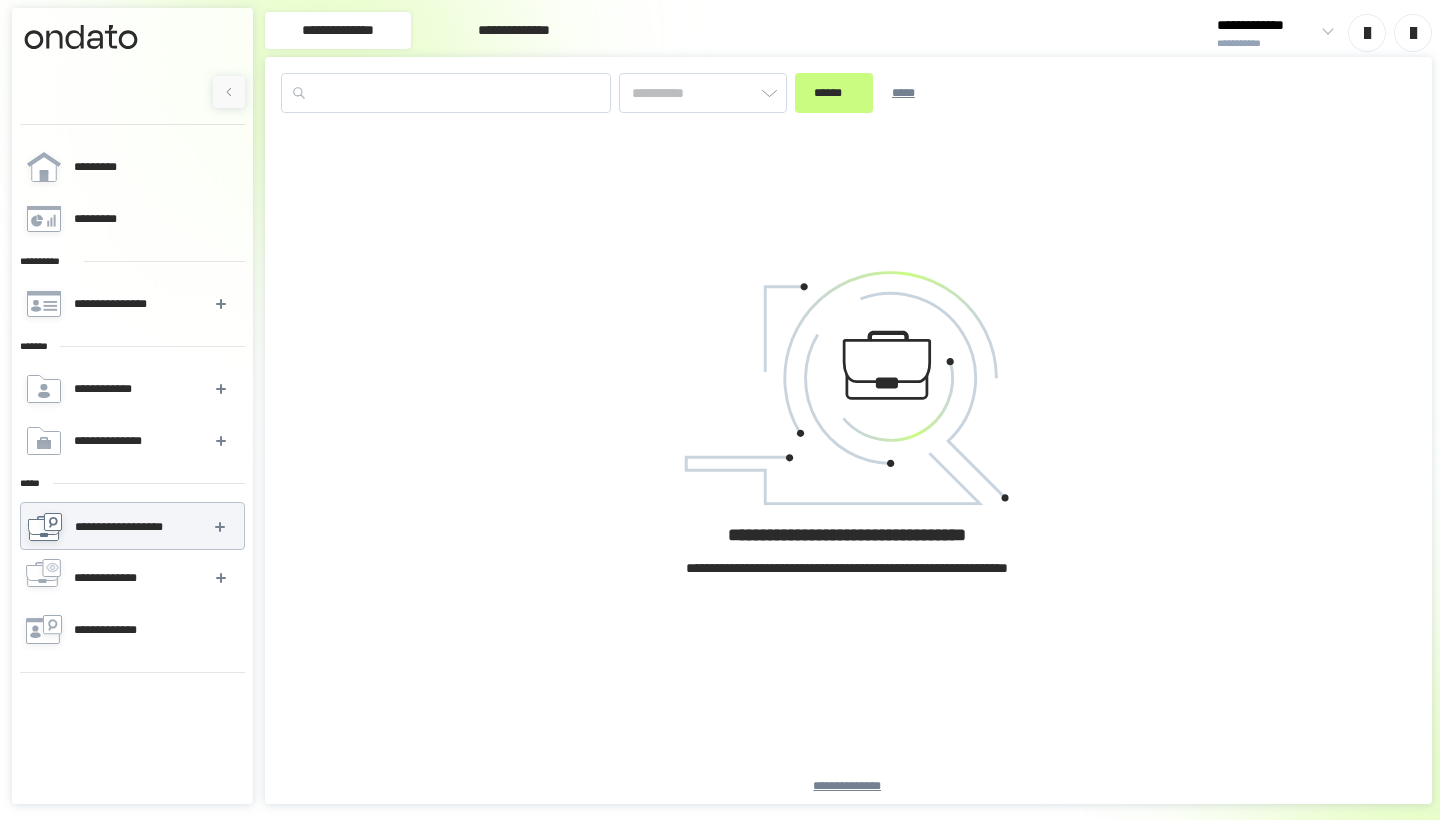 type on "*********" 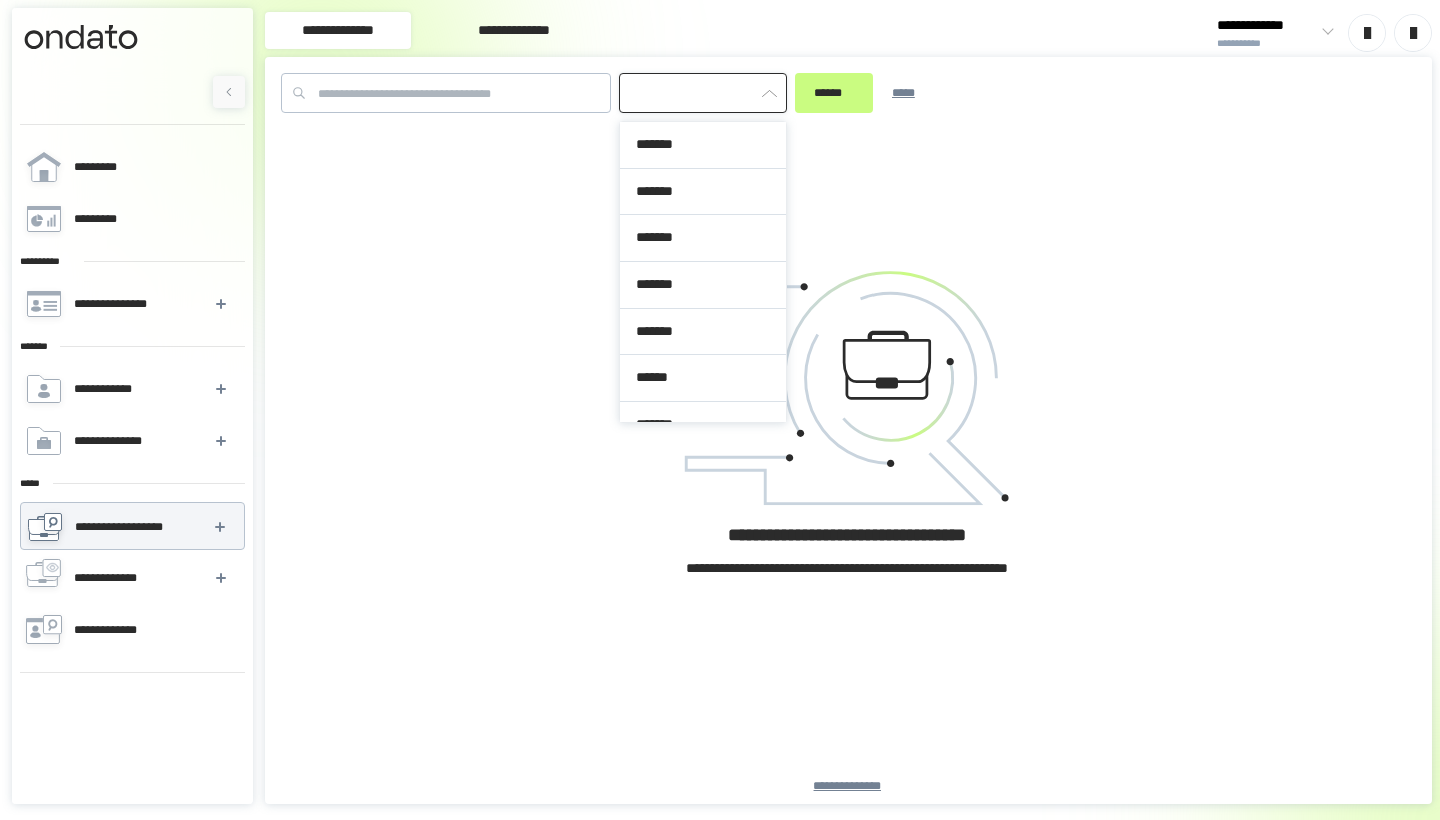 click at bounding box center [703, 93] 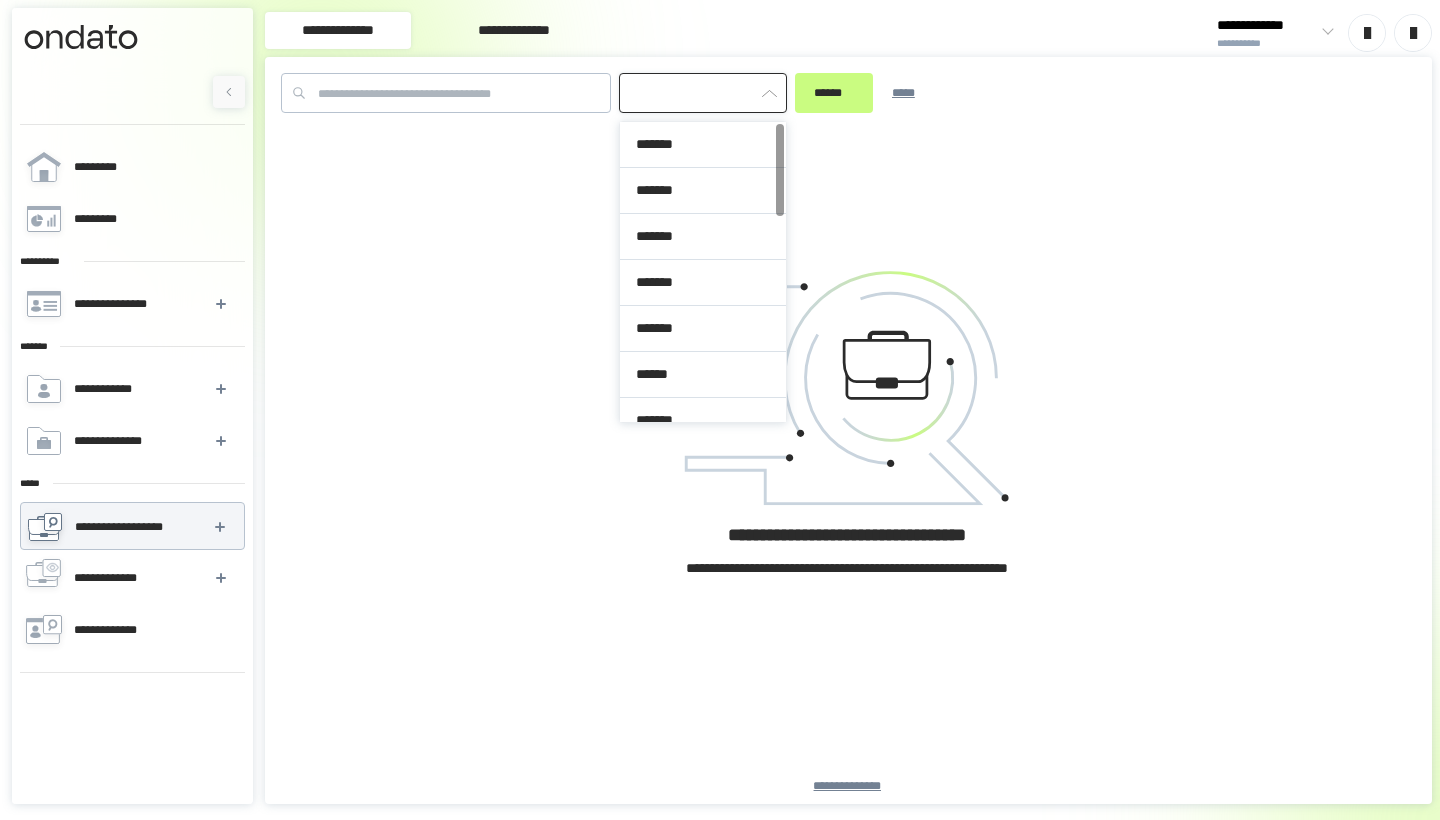scroll, scrollTop: 0, scrollLeft: 0, axis: both 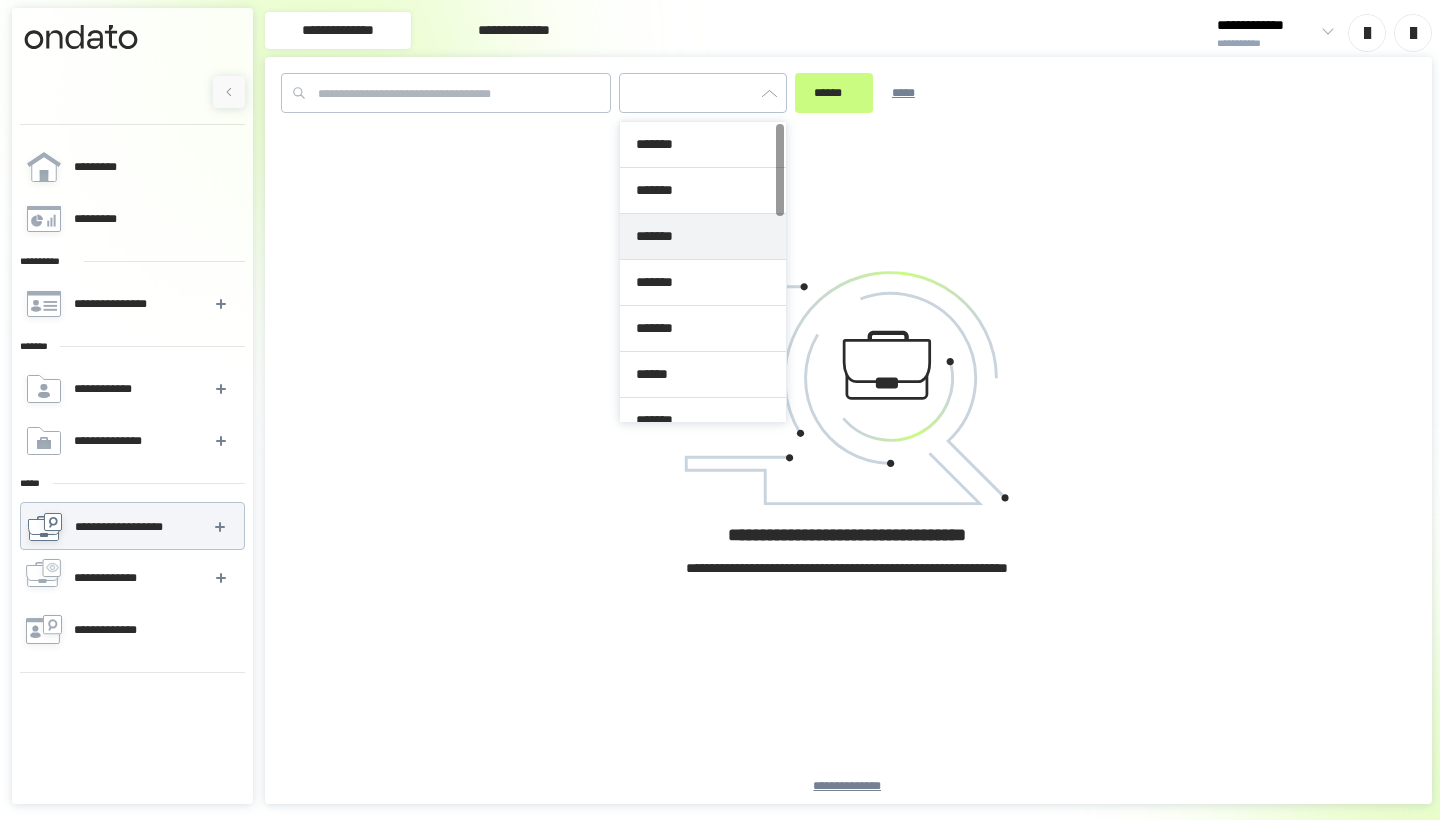 type on "*********" 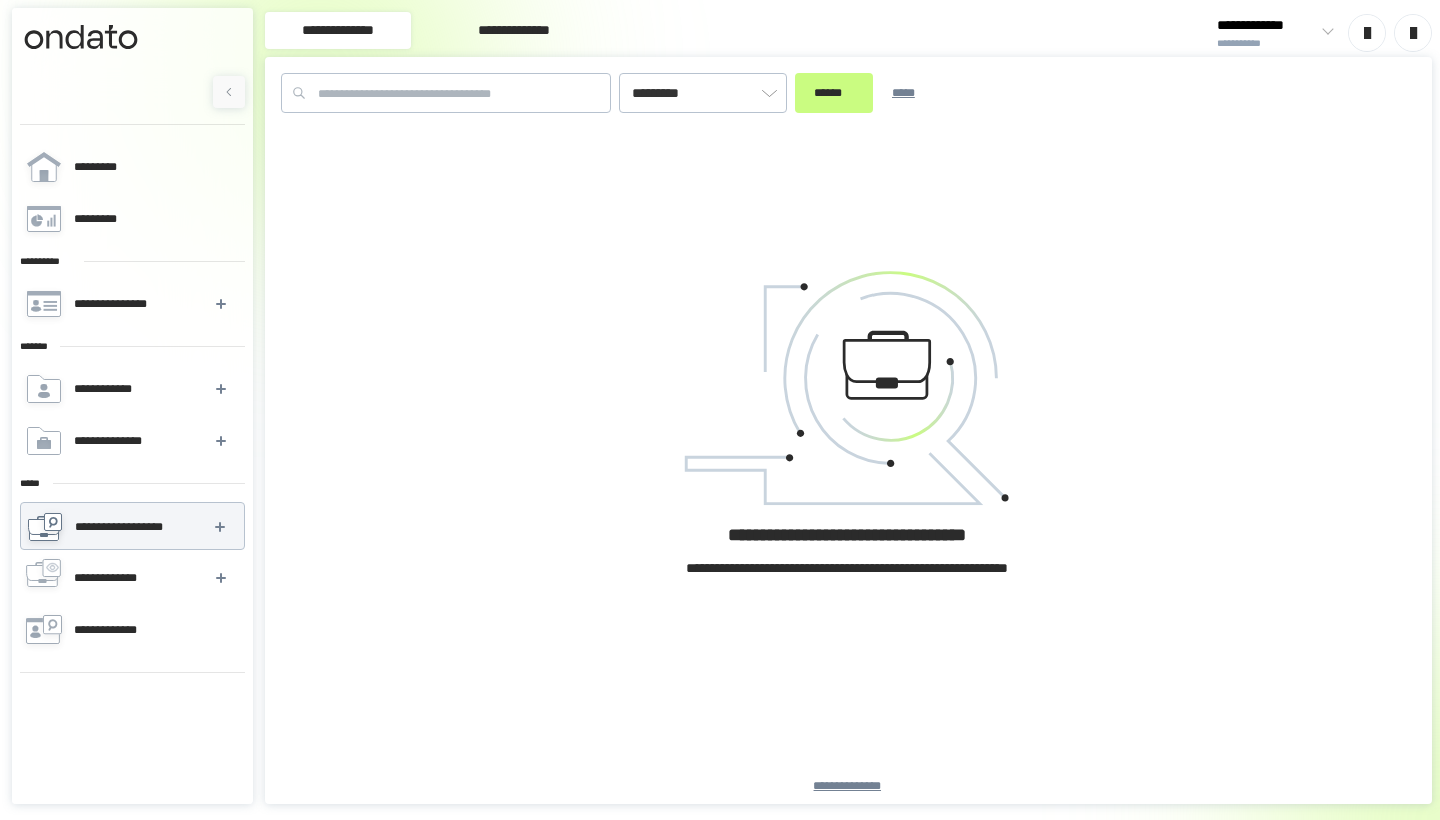 click on "**********" at bounding box center [338, 30] 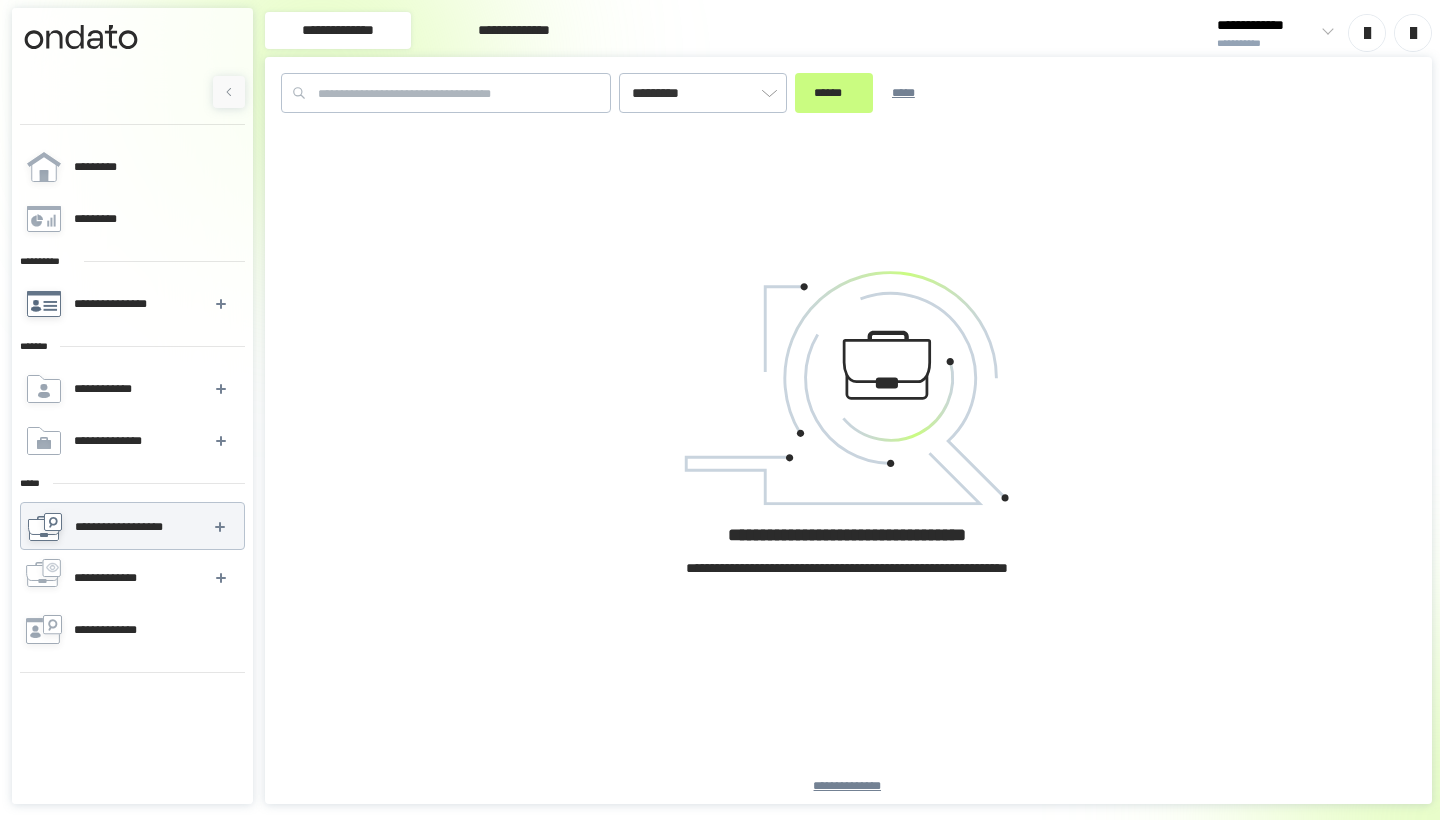 click on "**********" at bounding box center (132, 304) 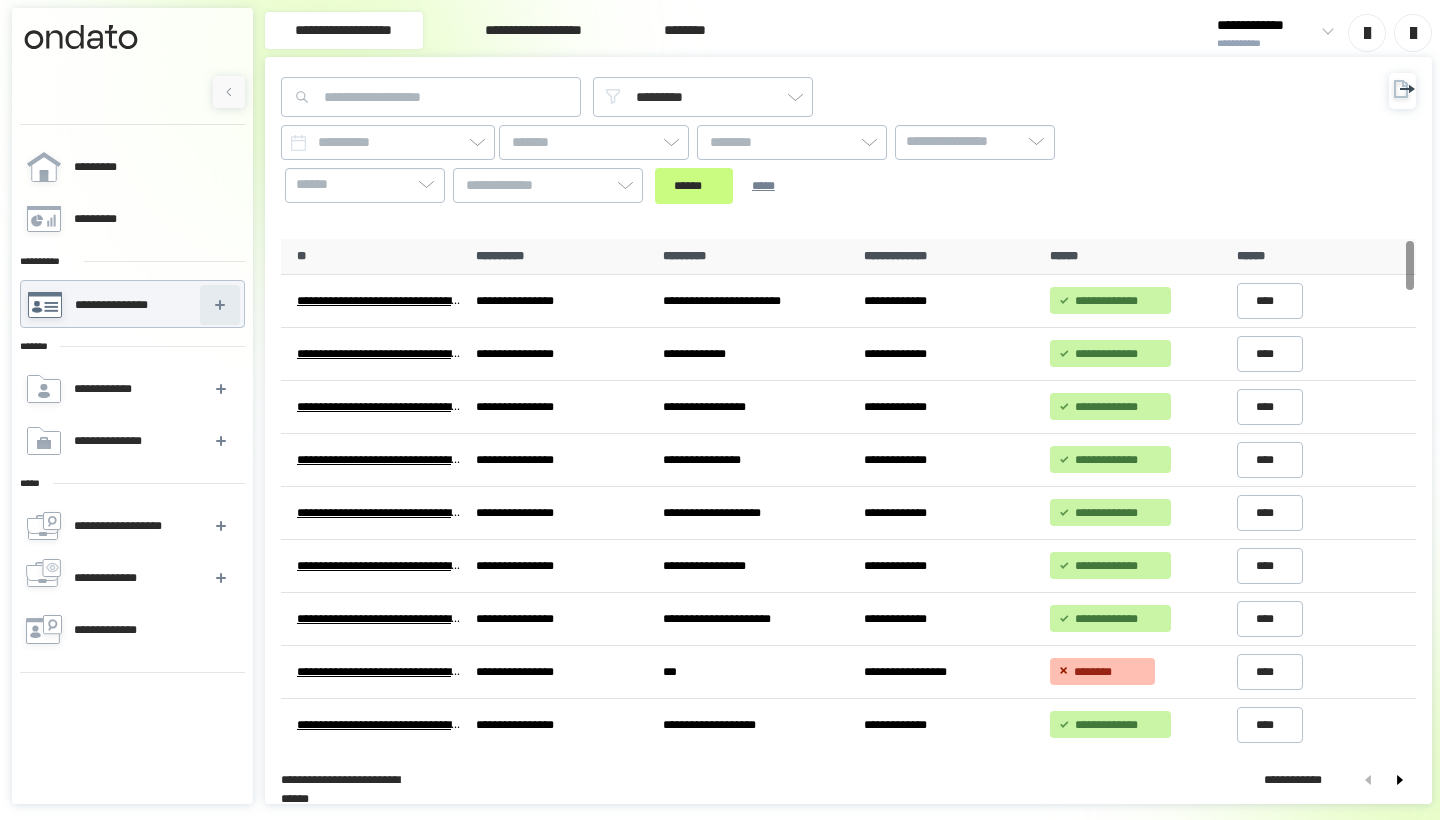 click at bounding box center (220, 305) 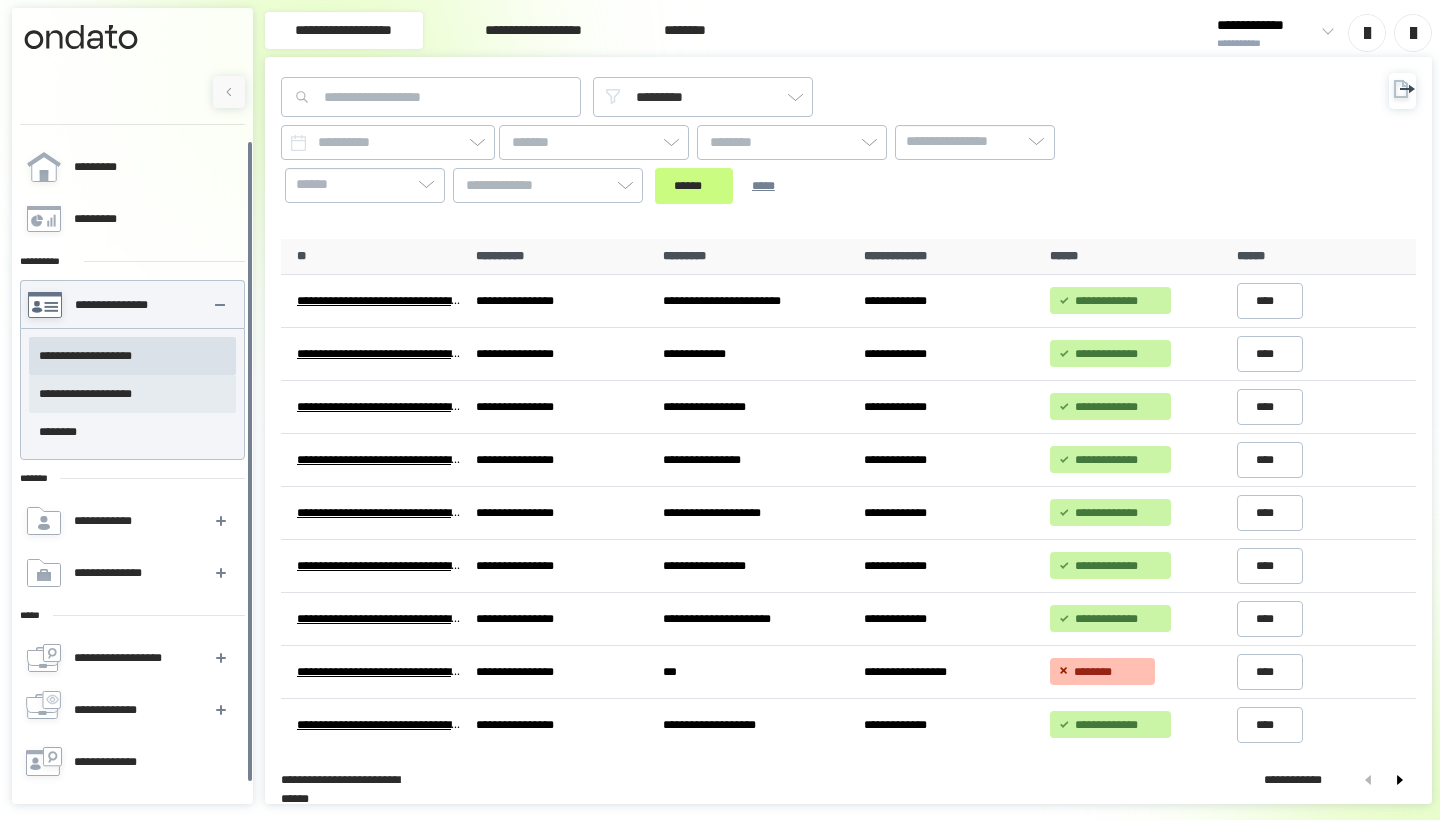 click on "**********" at bounding box center [132, 394] 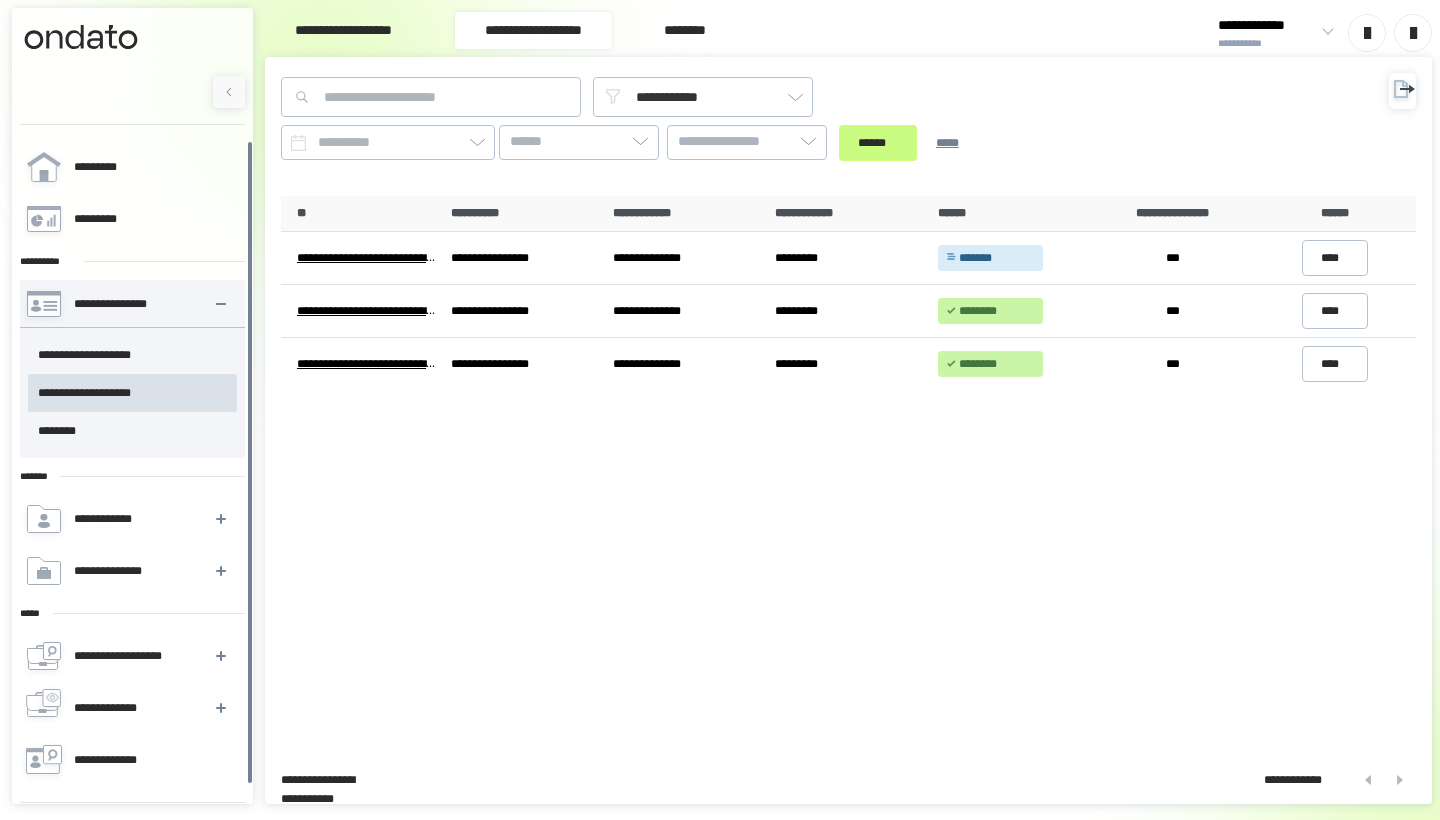 click at bounding box center [1413, 33] 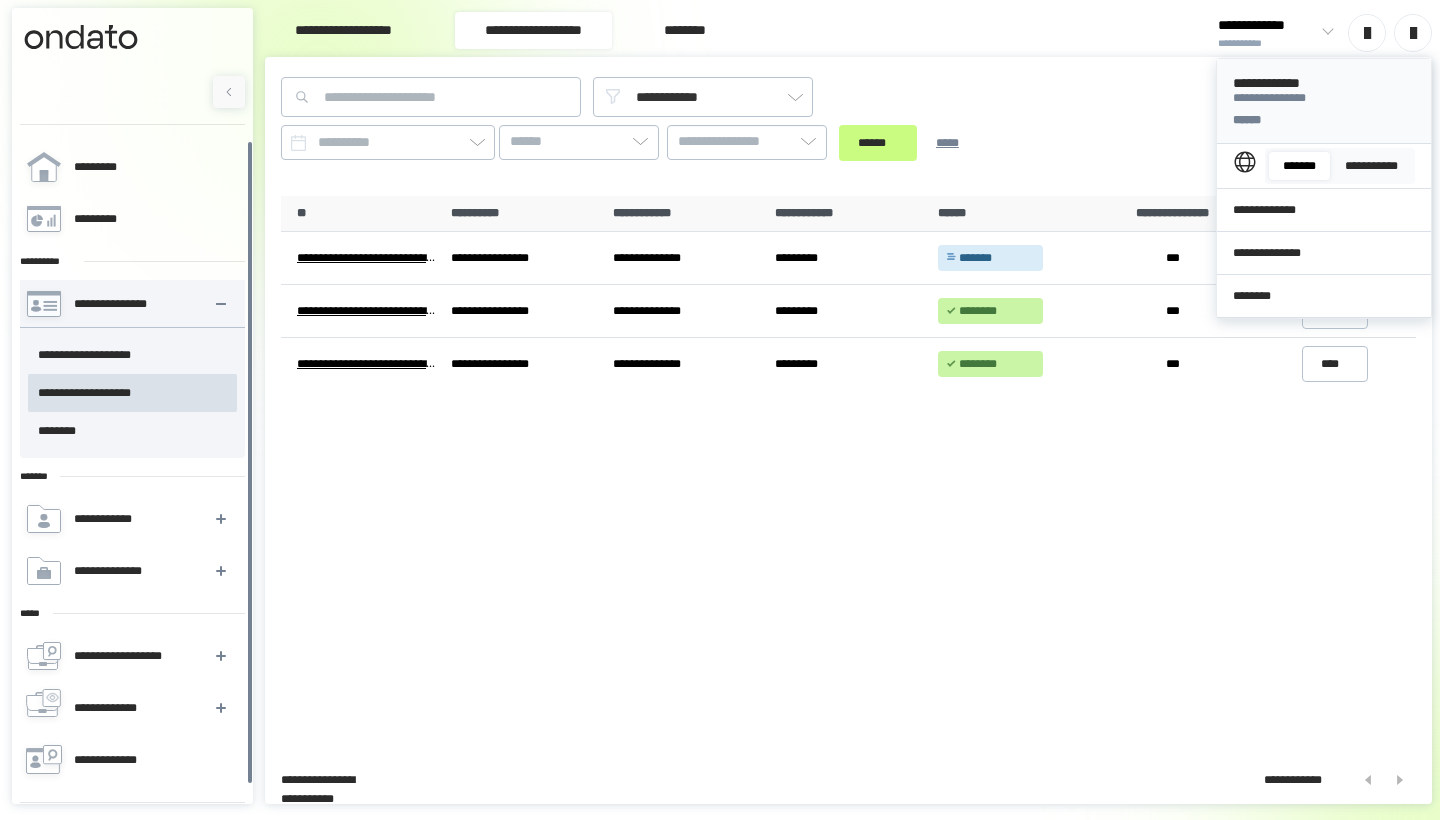 click on "[NAME] [PHONE] [ADDRESS] [EMAIL]" at bounding box center (801, 118) 